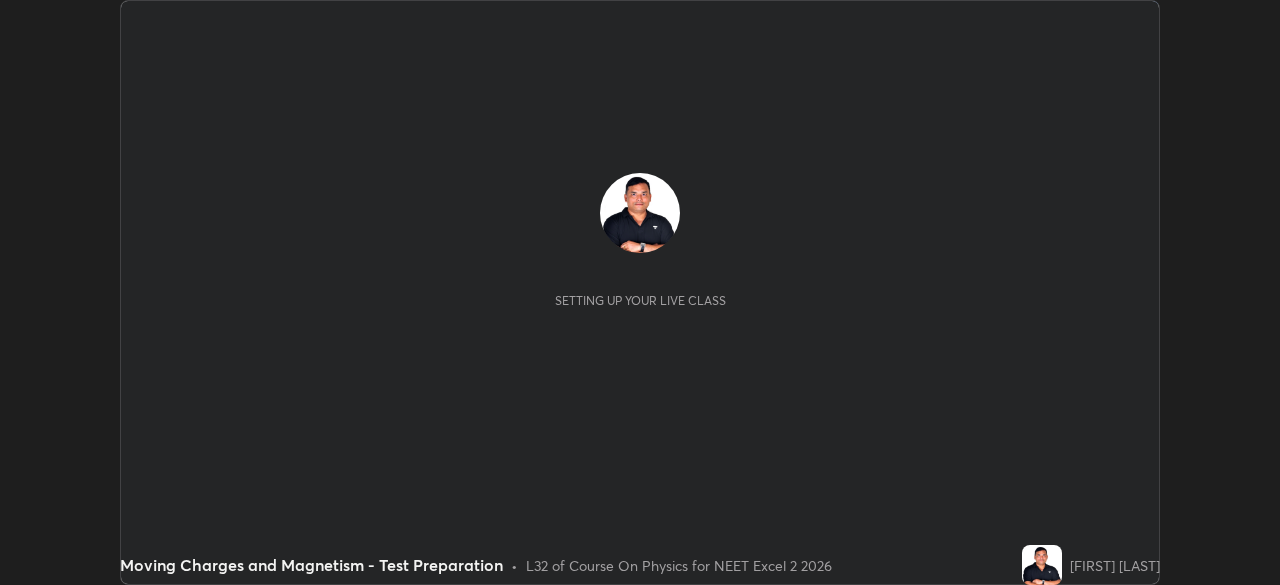 scroll, scrollTop: 0, scrollLeft: 0, axis: both 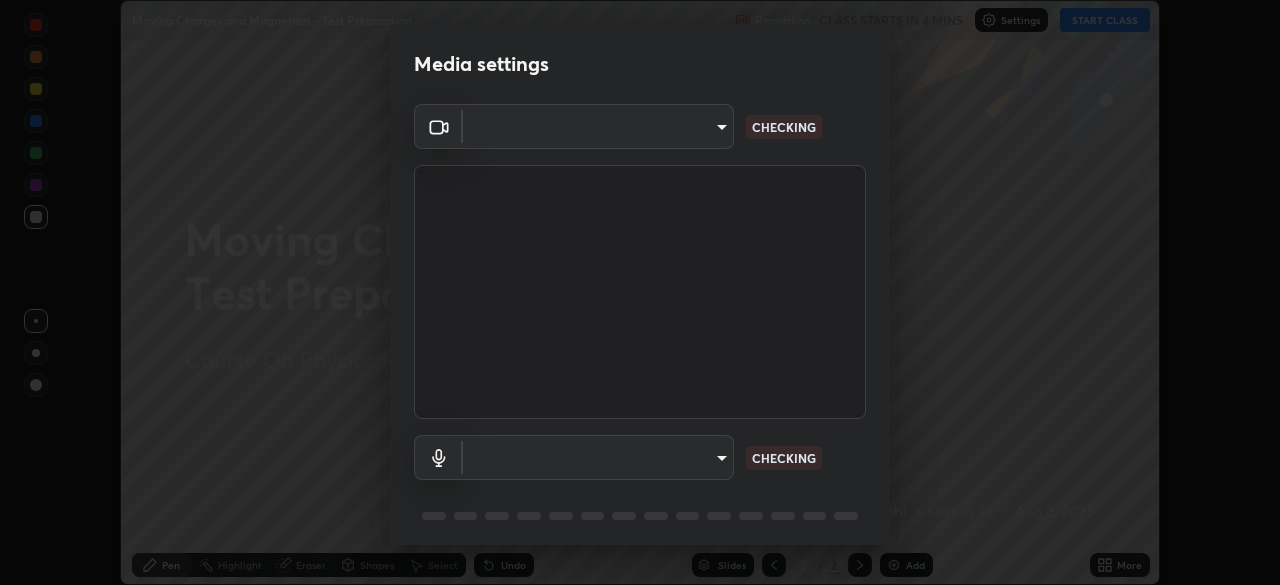 click on "Erase all Moving Charges and Magnetism - Test Preparation Recording CLASS STARTS IN 4 MINS Settings START CLASS Setting up your live class Moving Charges and Magnetism - Test Preparation • L32 of Course On Physics for NEET Excel 2 2026 [FIRST] [LAST] Pen Highlight Eraser Shapes Select Undo Slides 2 / 2 Add More No doubts shared Encourage your learners to ask a doubt for better clarity Report an issue Reason for reporting Buffering Chat not working Audio - Video sync issue Educator video quality low ​ Attach an image Report Media settings ​ CHECKING ​ CHECKING 1 / 5 Next" at bounding box center (640, 292) 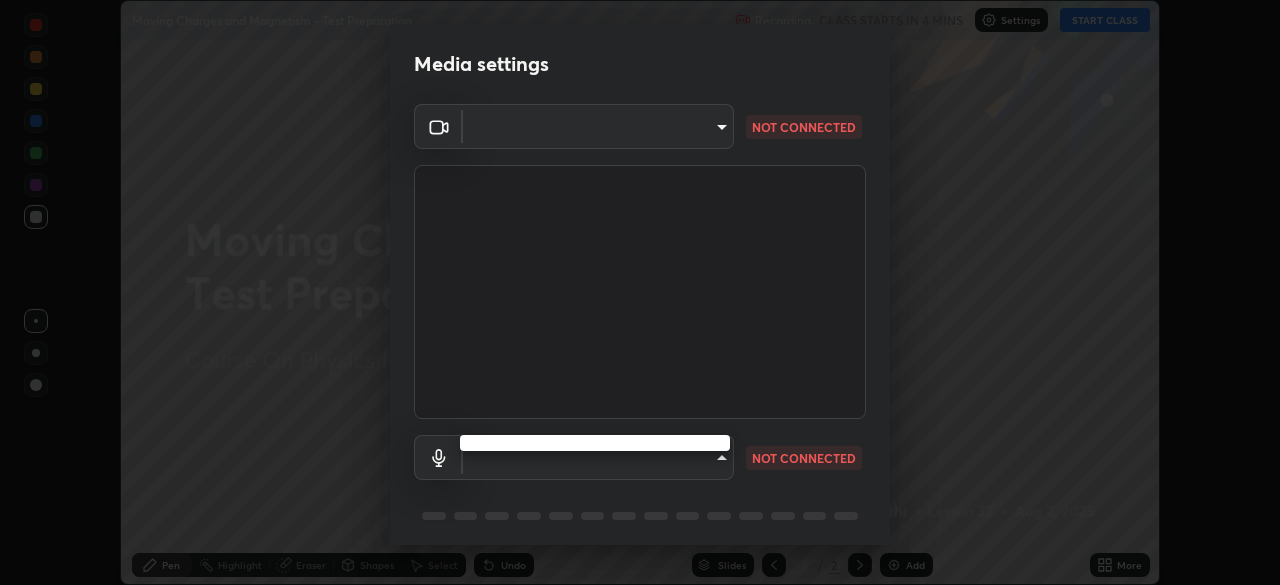type on "0acba3b956650a6650c5664b97f3b396654fc9691dbf7dca78d34d57b57889b9" 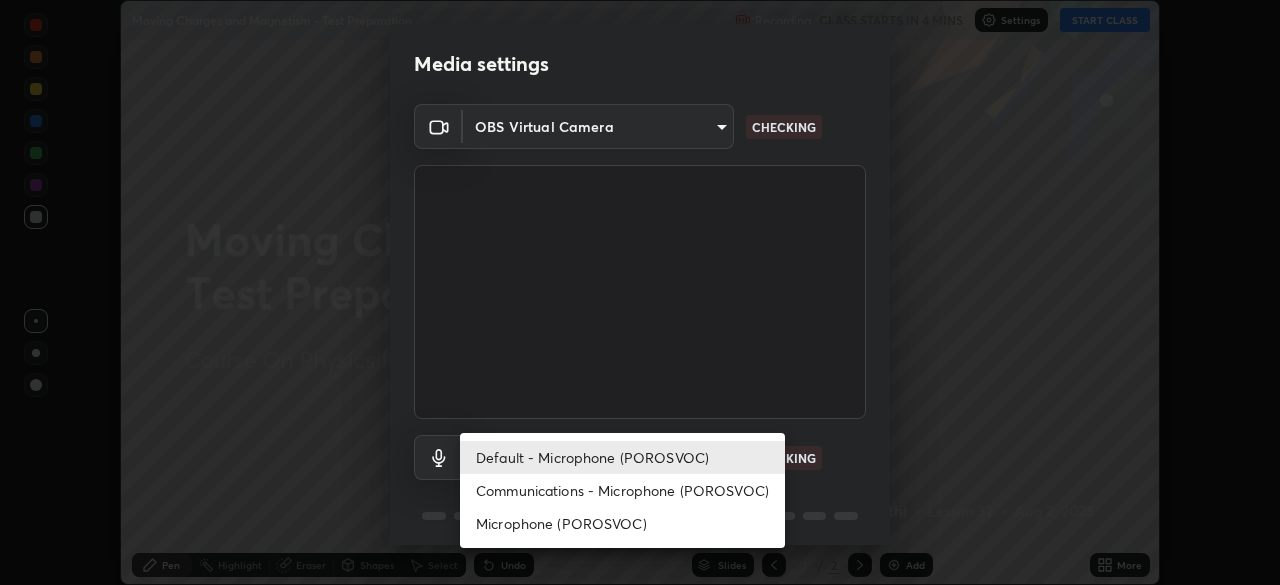 click on "Microphone (POROSVOC)" at bounding box center (622, 523) 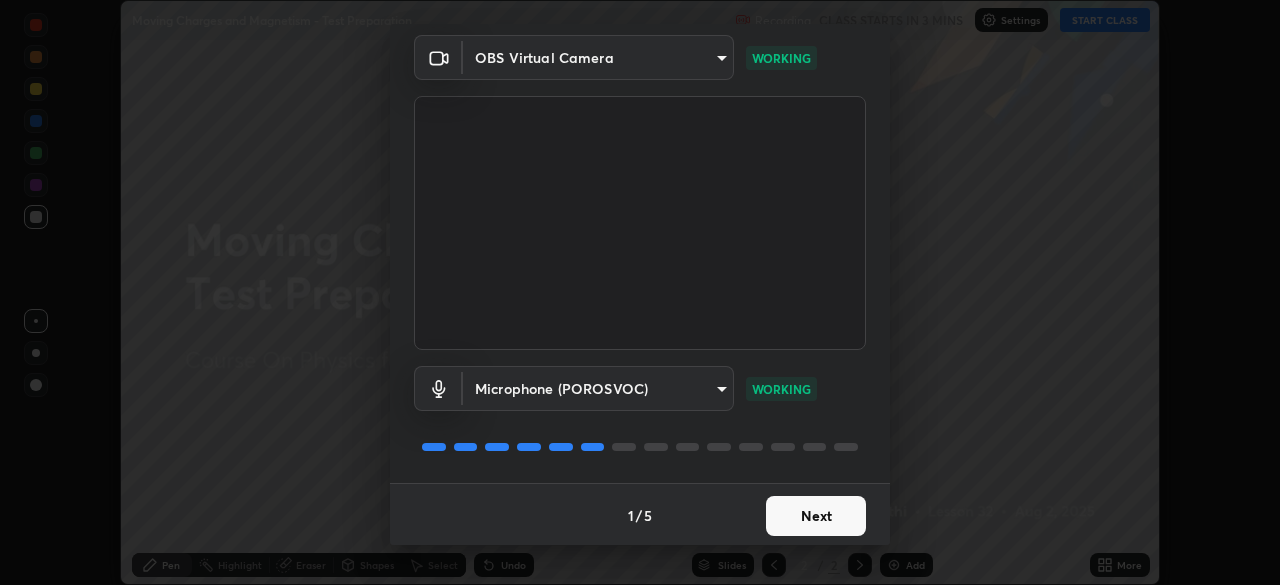 scroll, scrollTop: 71, scrollLeft: 0, axis: vertical 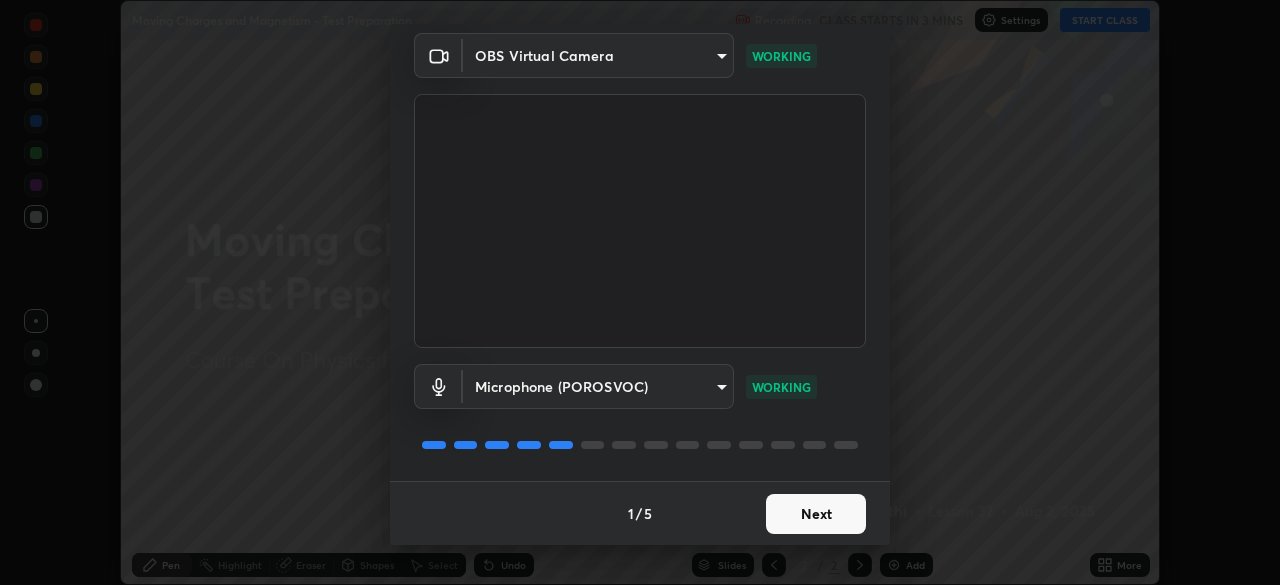 click on "Next" at bounding box center [816, 514] 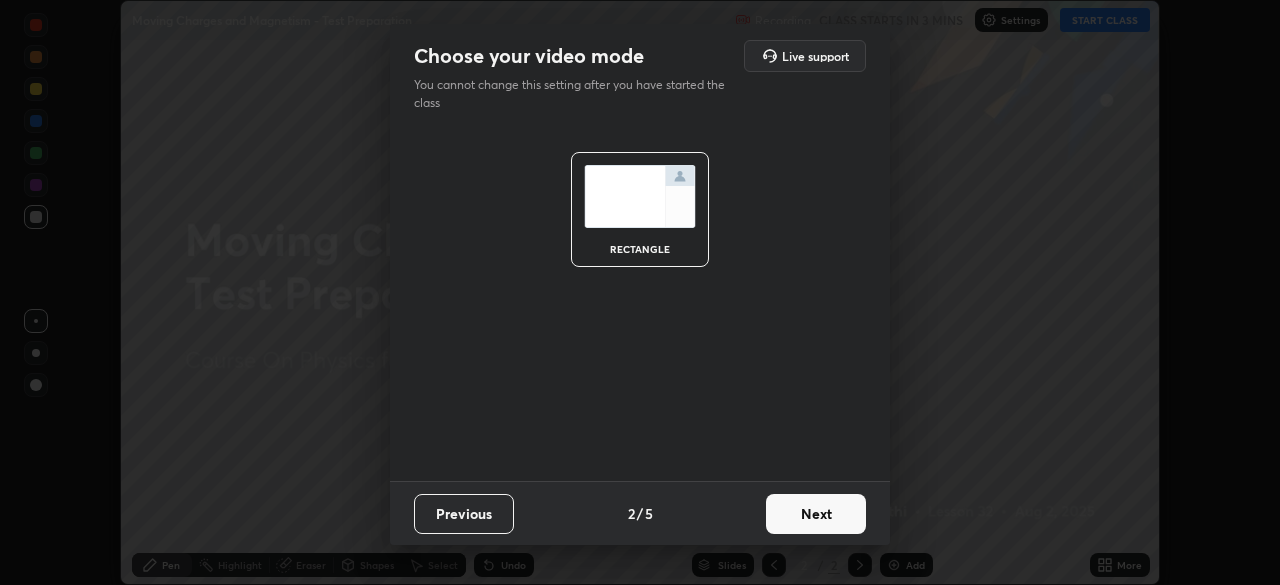 scroll, scrollTop: 0, scrollLeft: 0, axis: both 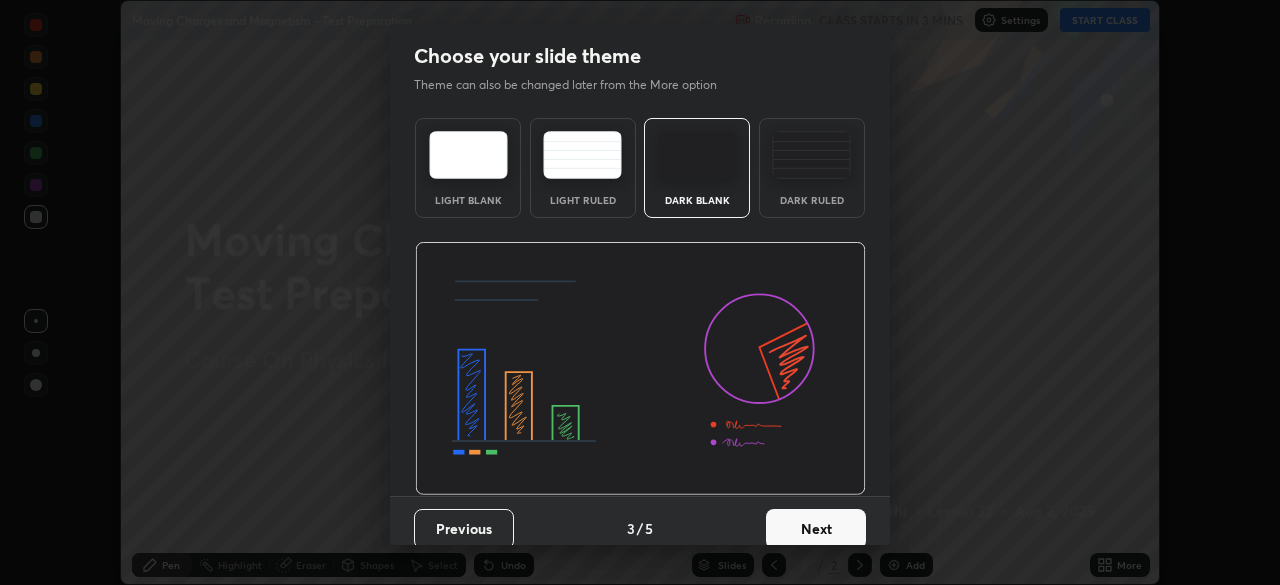 click on "Next" at bounding box center (816, 529) 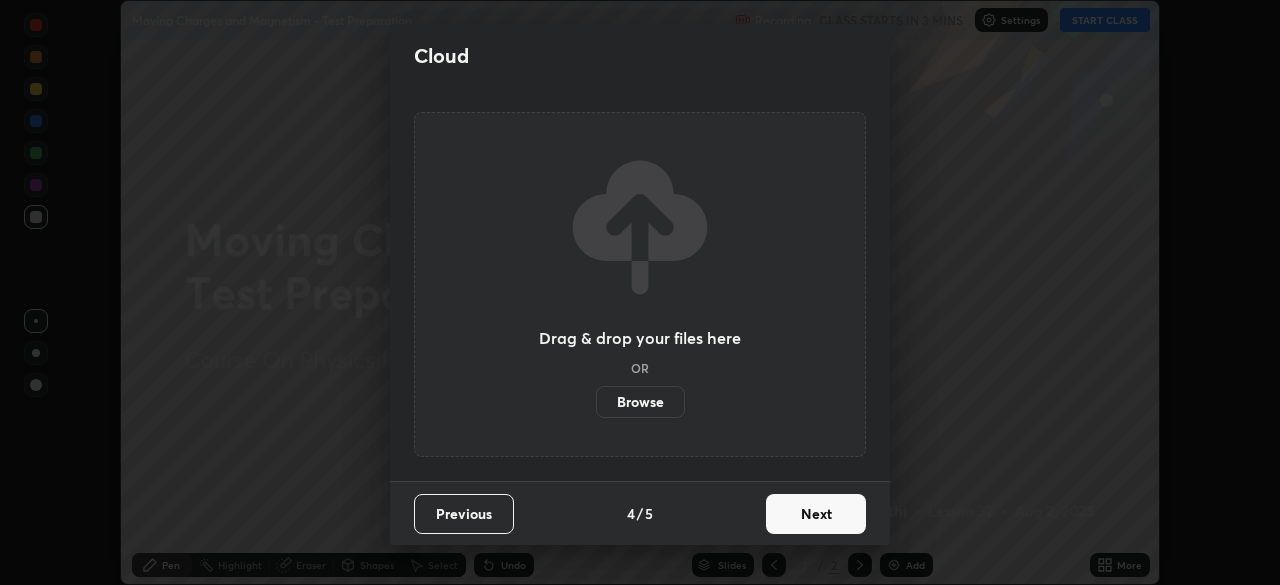 click on "Next" at bounding box center (816, 514) 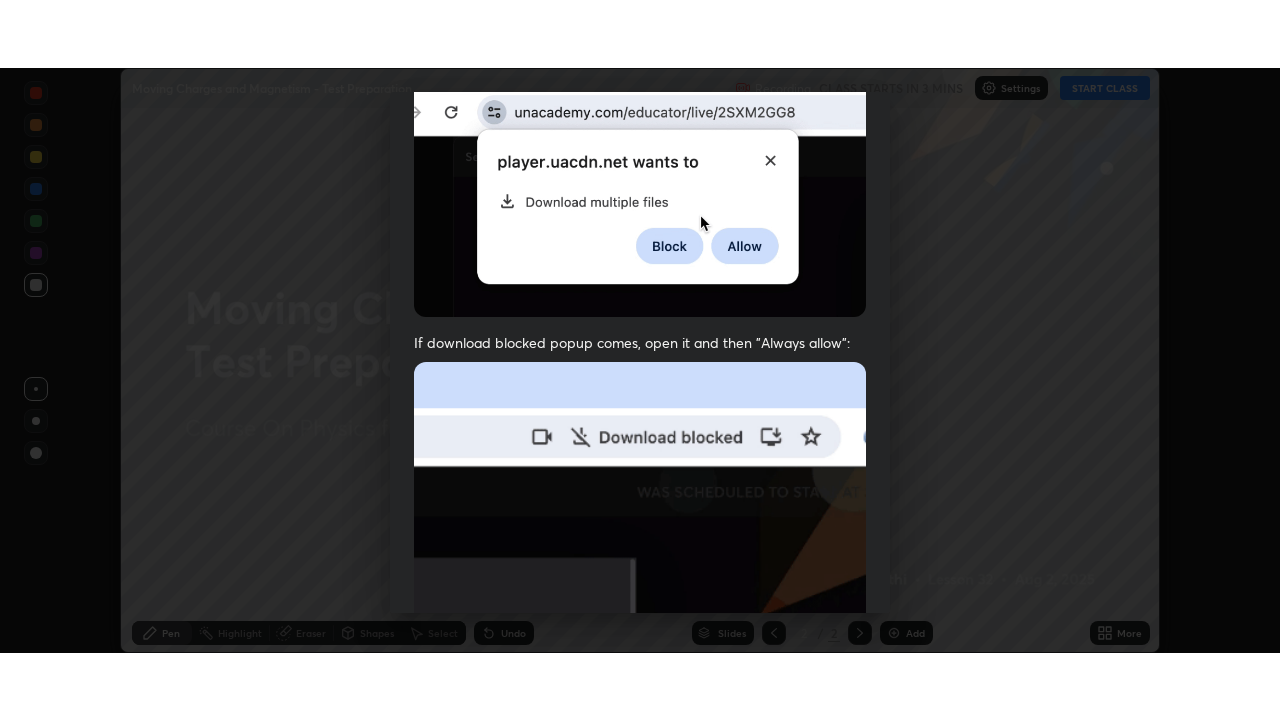scroll, scrollTop: 479, scrollLeft: 0, axis: vertical 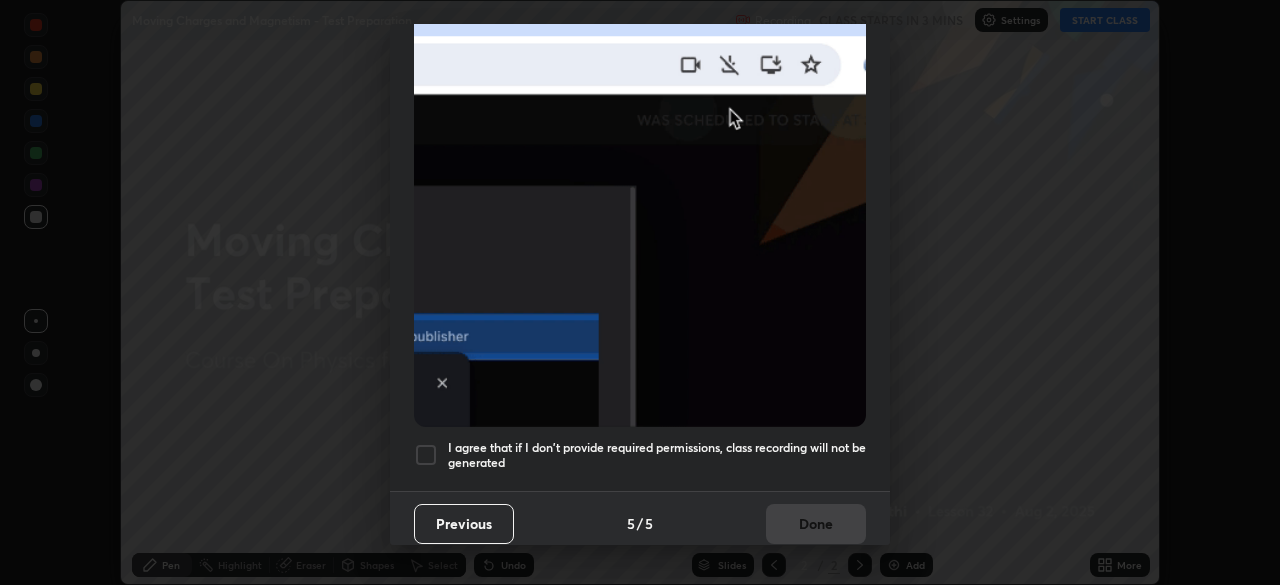 click at bounding box center [426, 455] 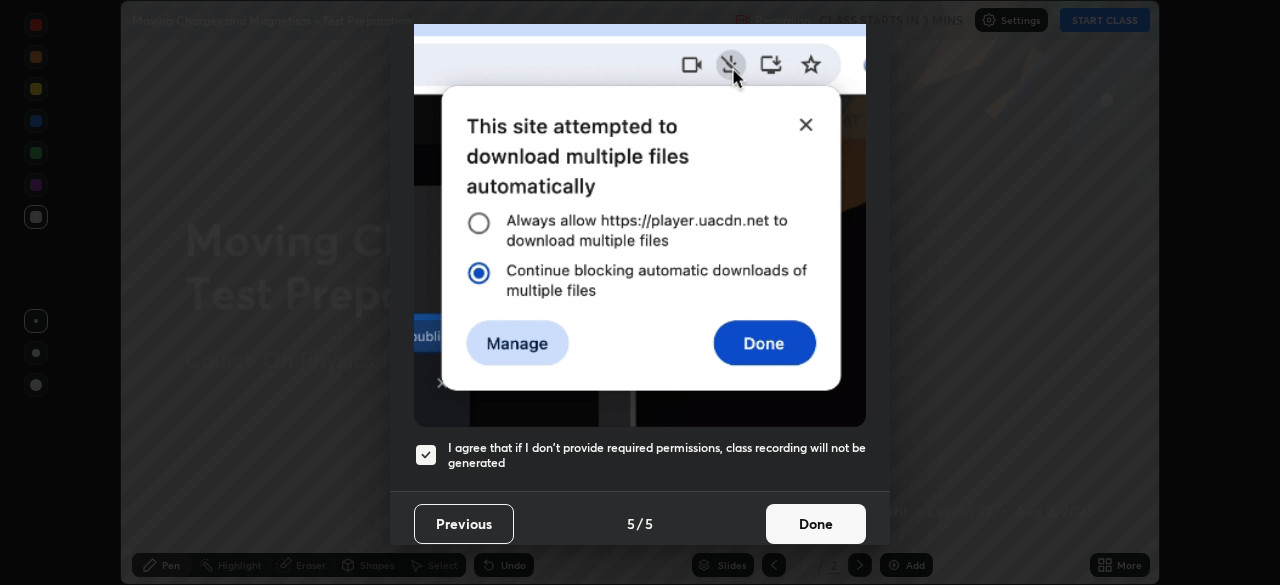 click on "Done" at bounding box center (816, 524) 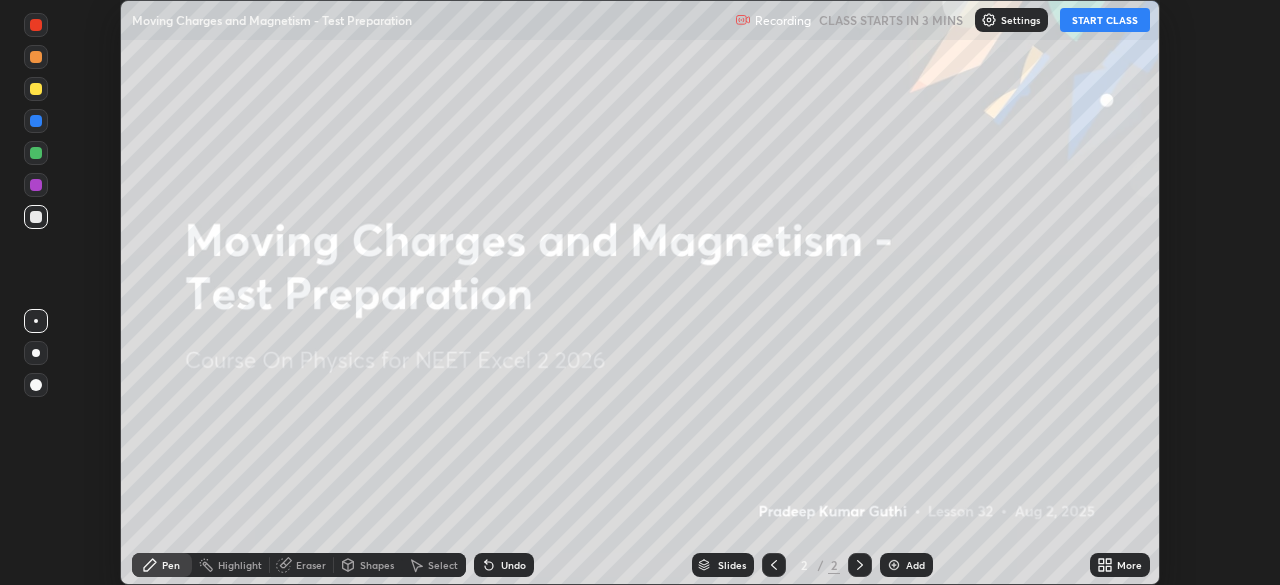 click on "START CLASS" at bounding box center [1105, 20] 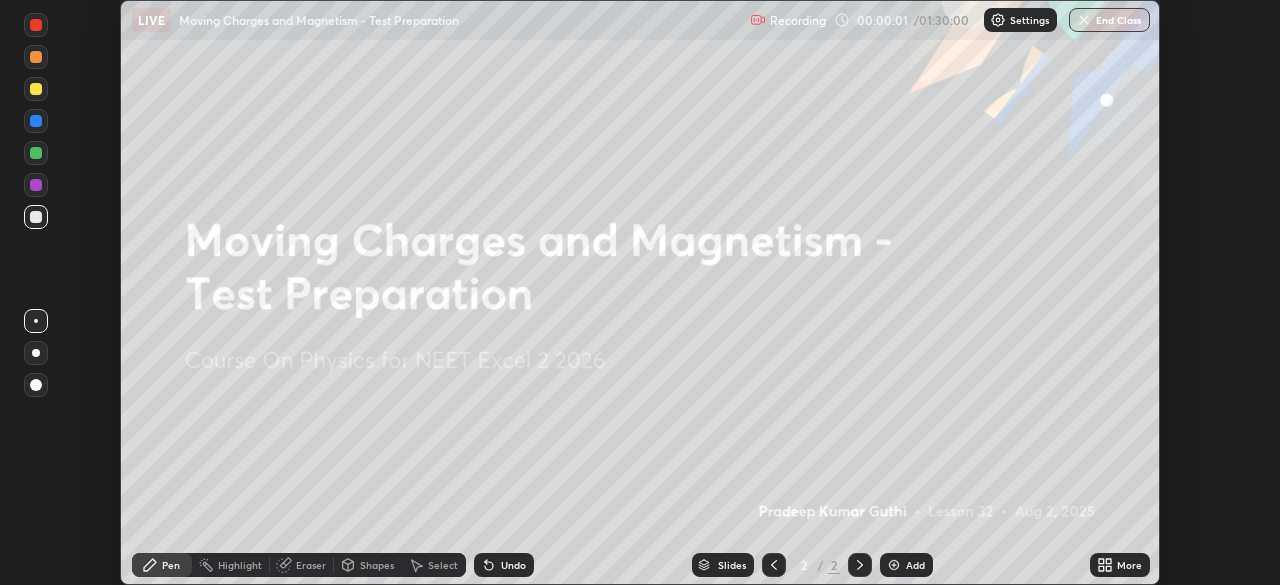 click on "Add" at bounding box center [915, 565] 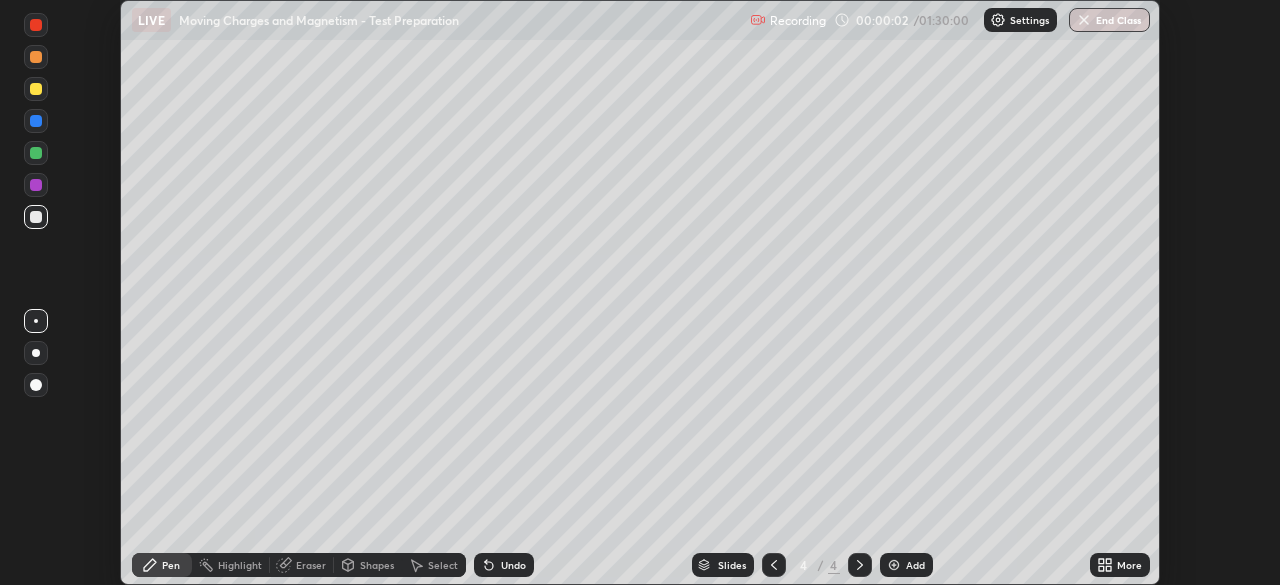 click 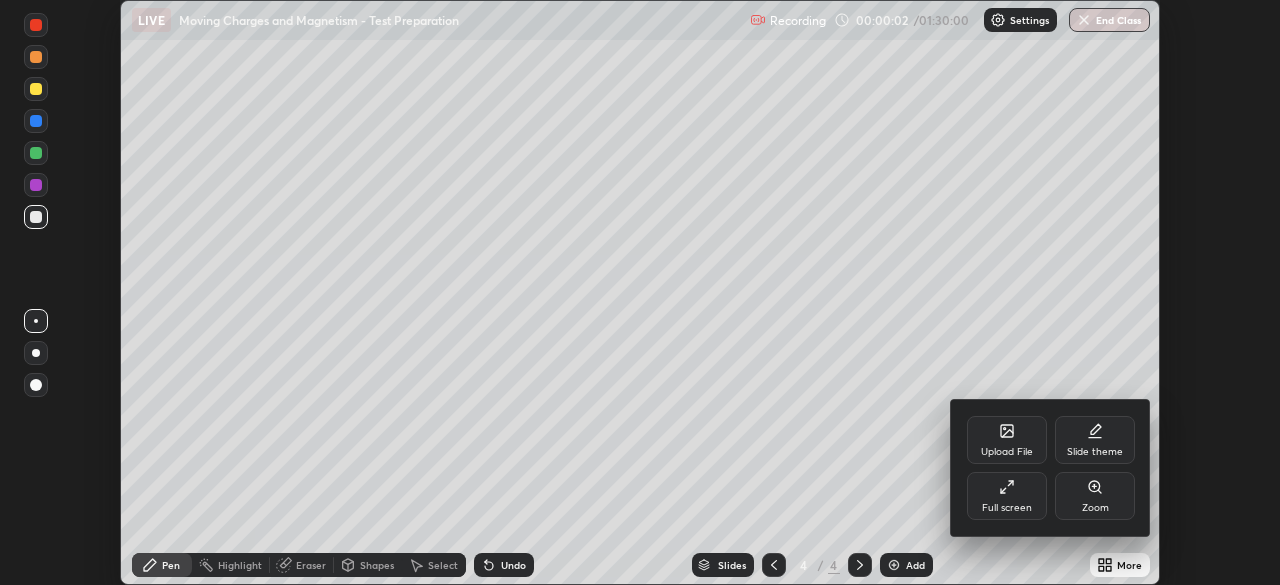 click on "Full screen" at bounding box center [1007, 496] 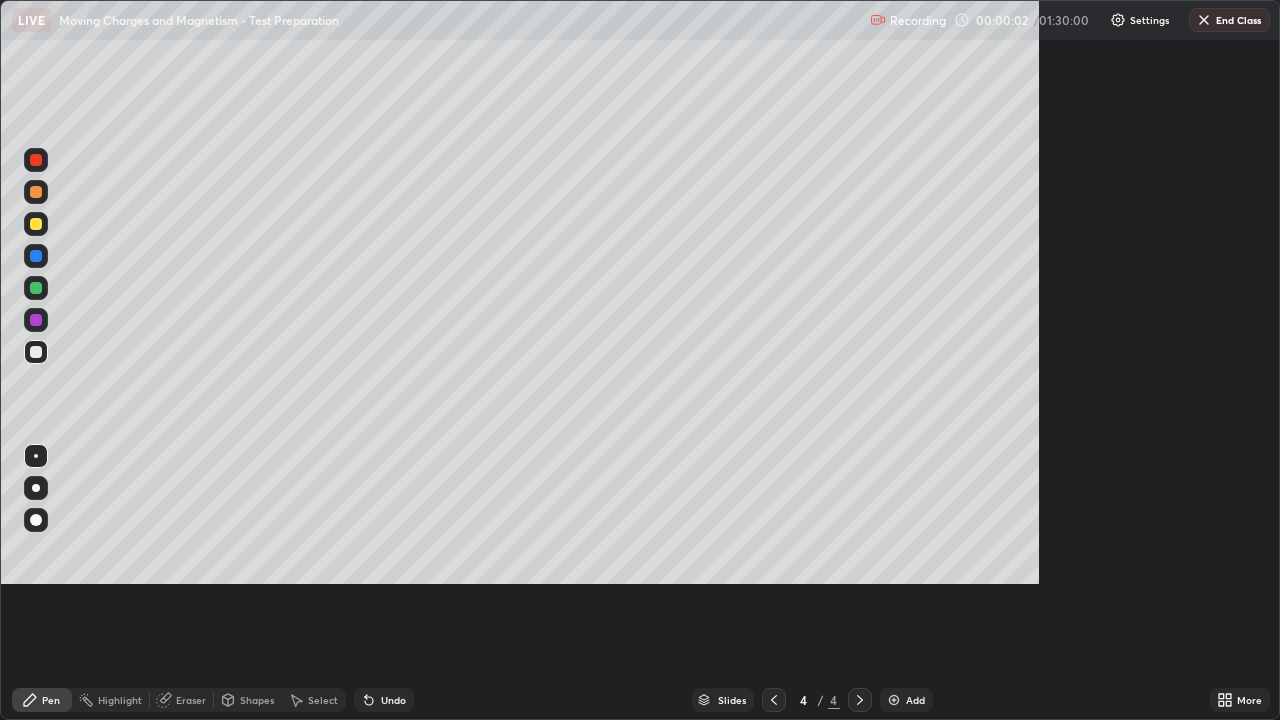 scroll, scrollTop: 99280, scrollLeft: 98720, axis: both 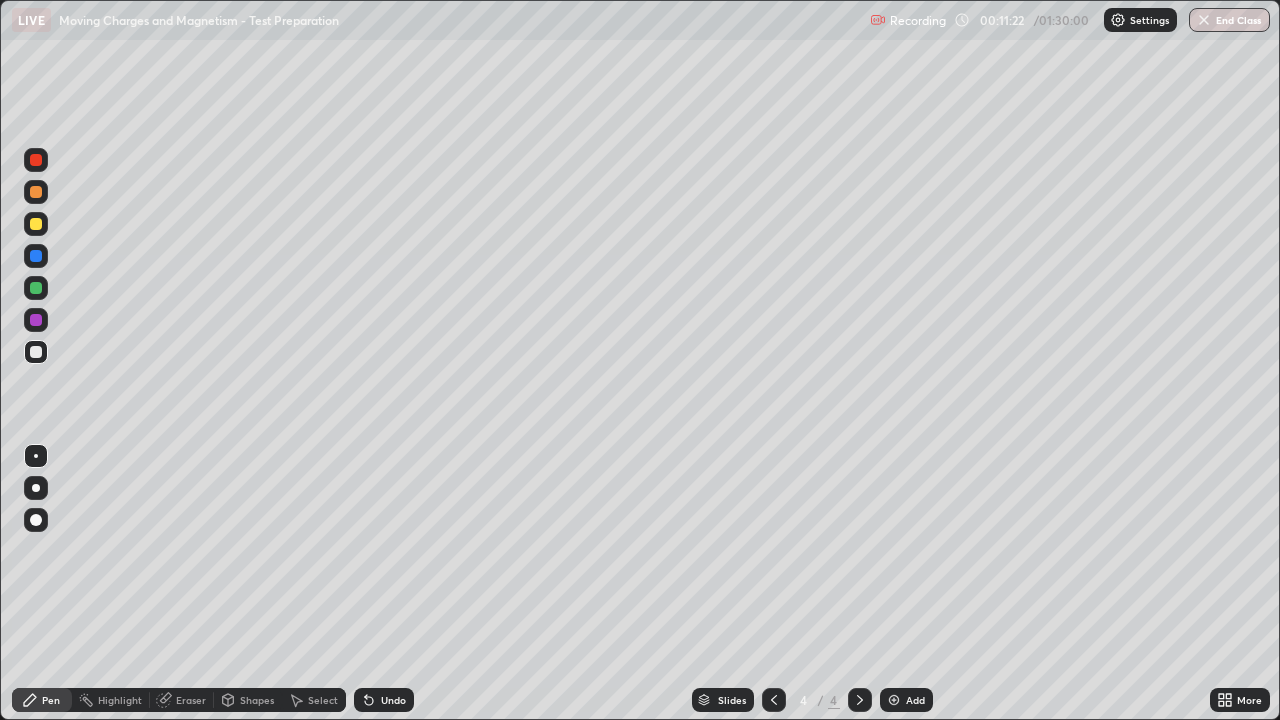 click at bounding box center (36, 224) 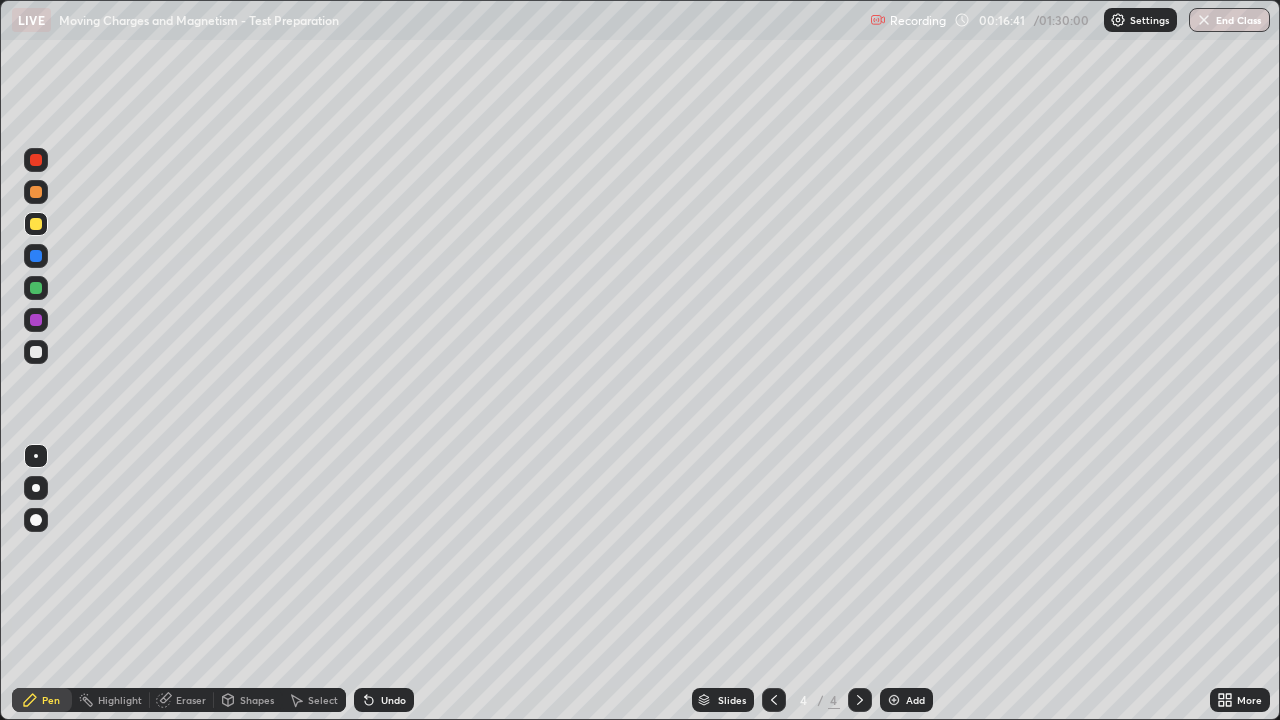 click at bounding box center [36, 352] 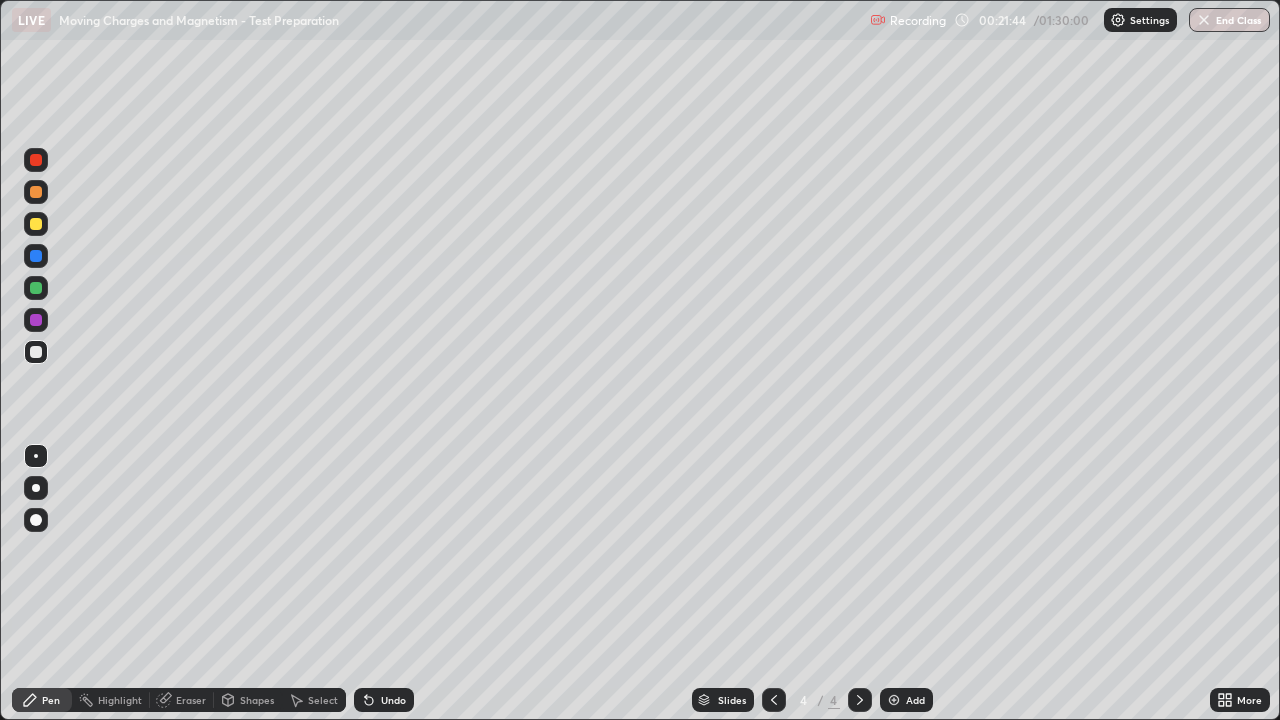 click at bounding box center [36, 224] 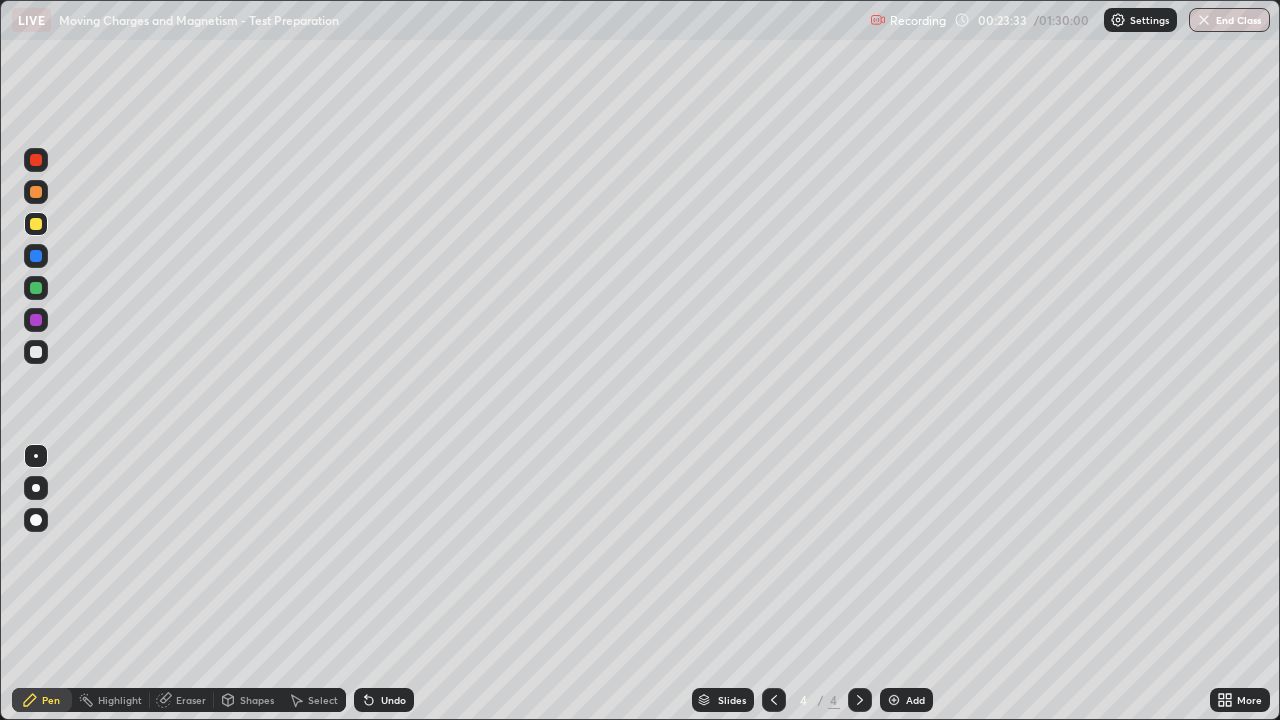 click on "Add" at bounding box center (915, 700) 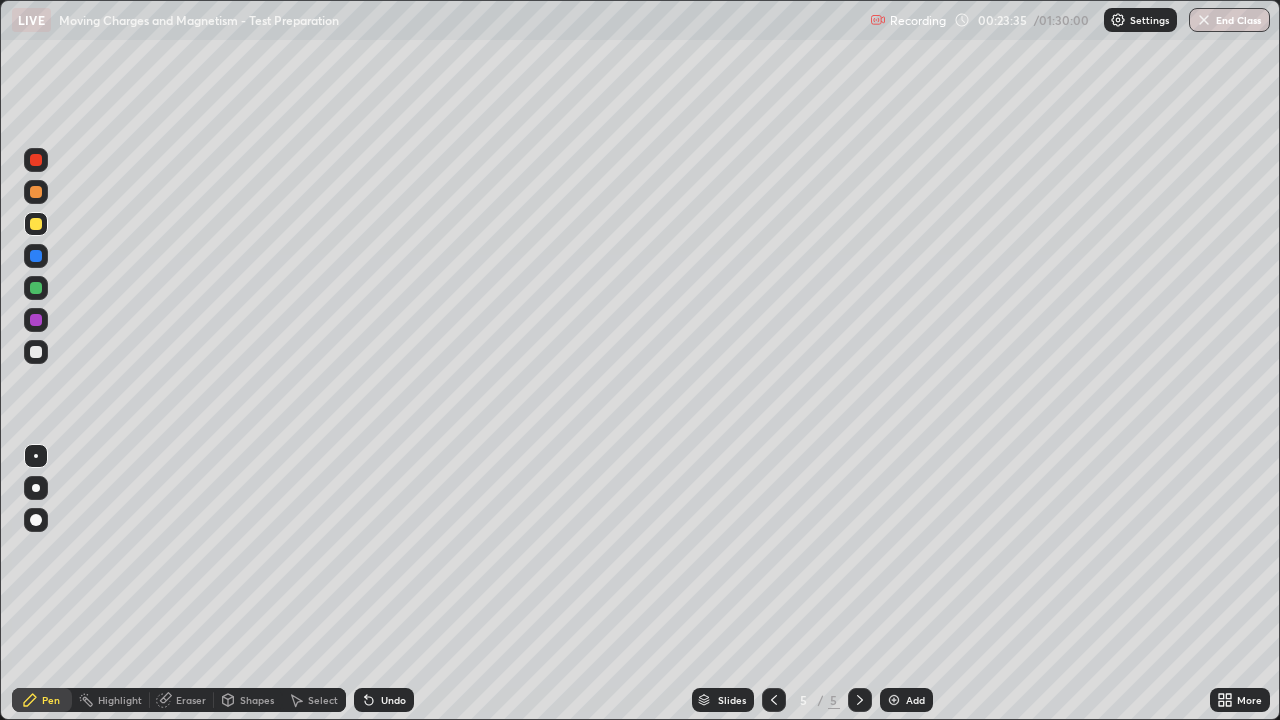 click at bounding box center (36, 224) 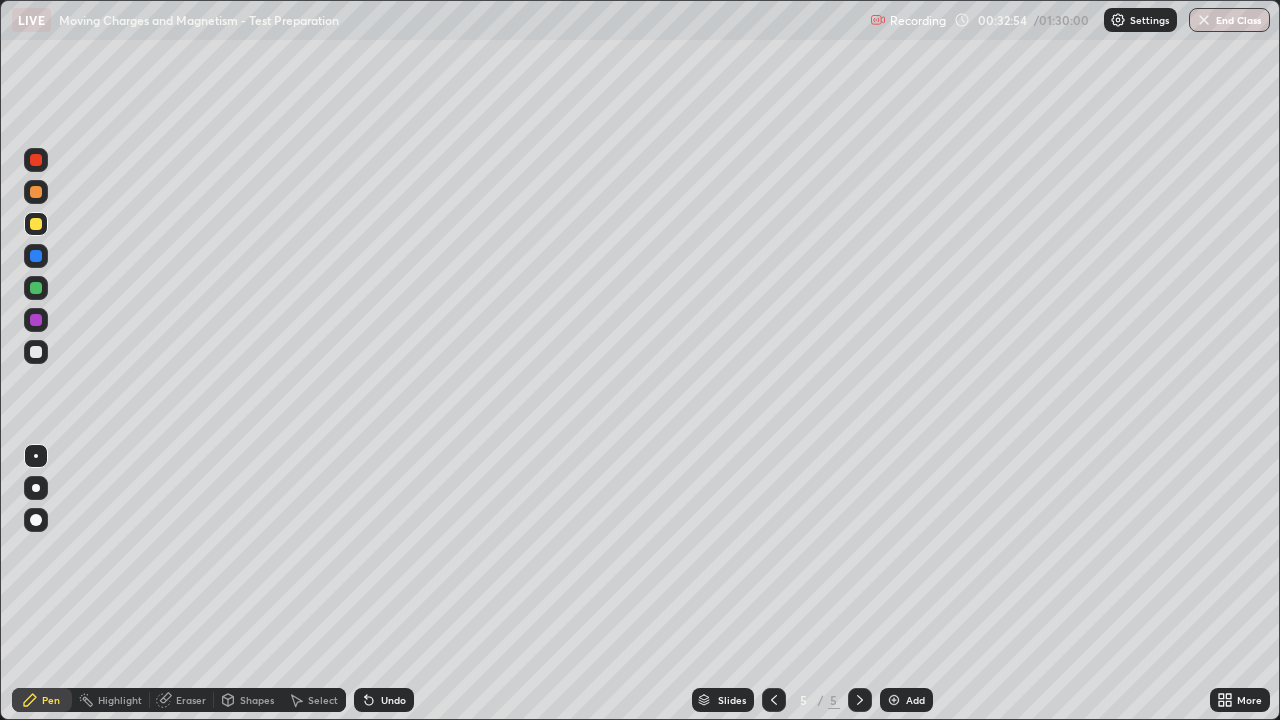 click on "Add" at bounding box center (906, 700) 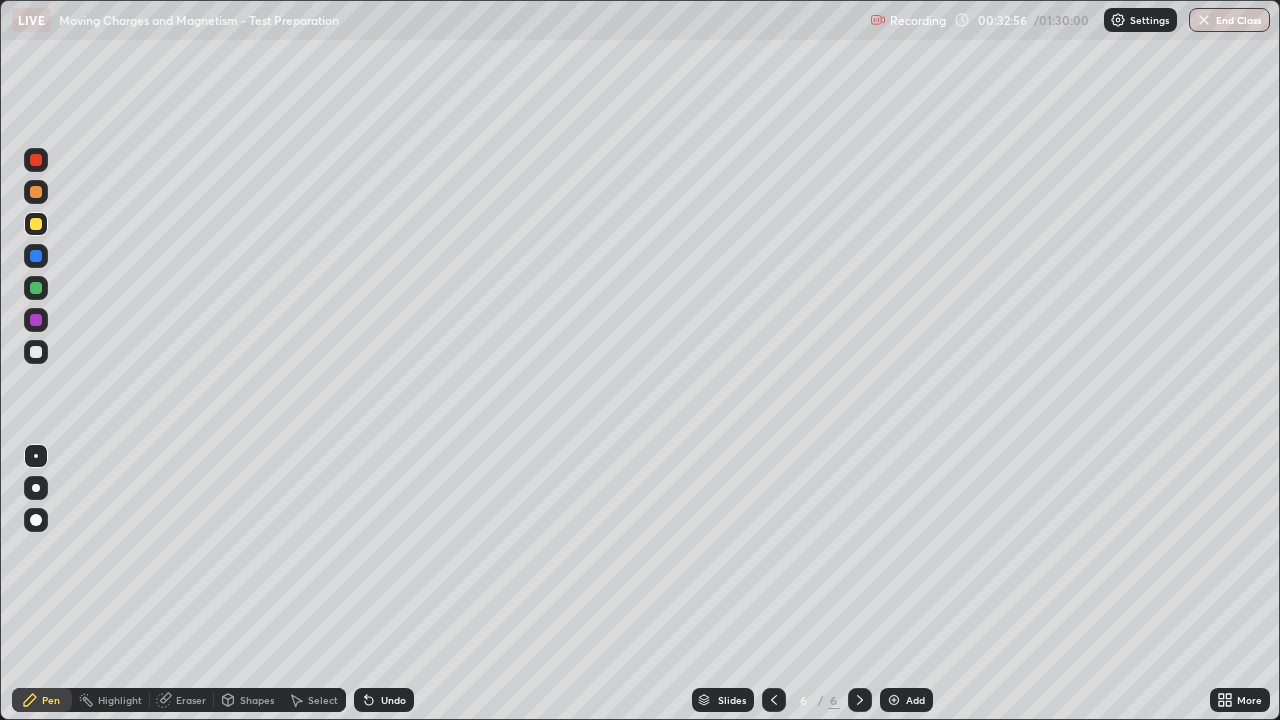 click at bounding box center (36, 352) 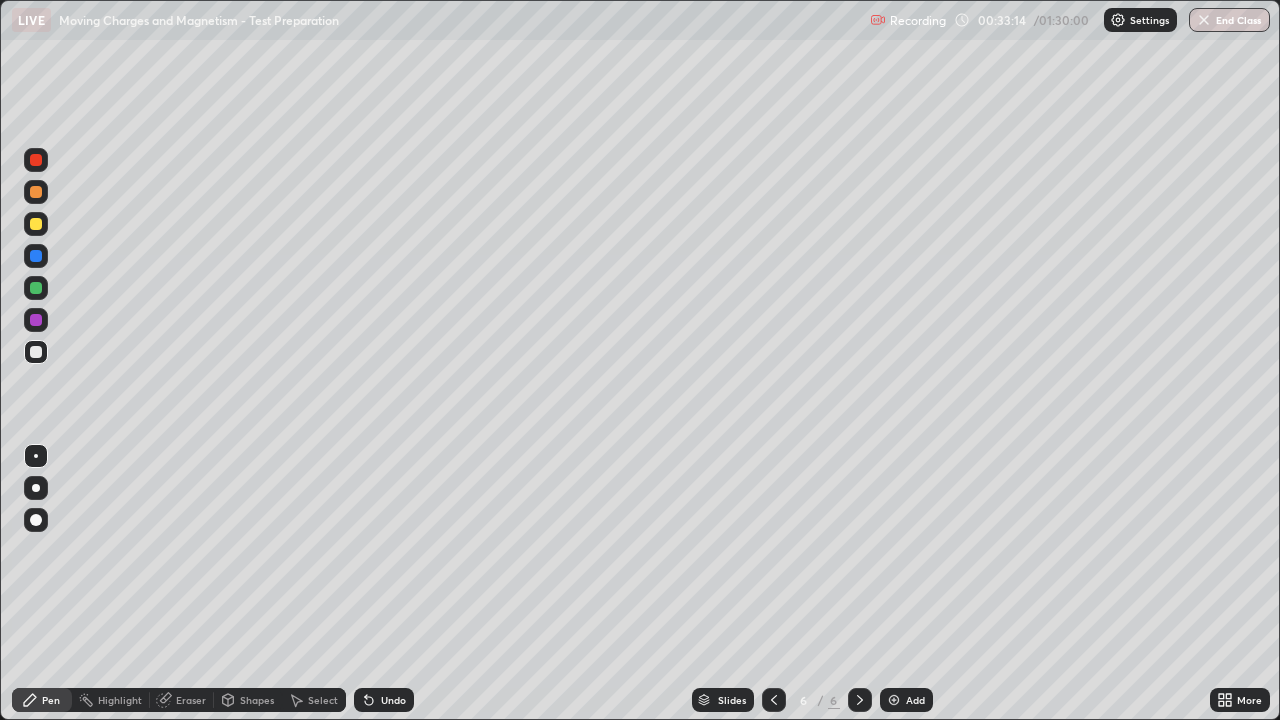 click at bounding box center [36, 224] 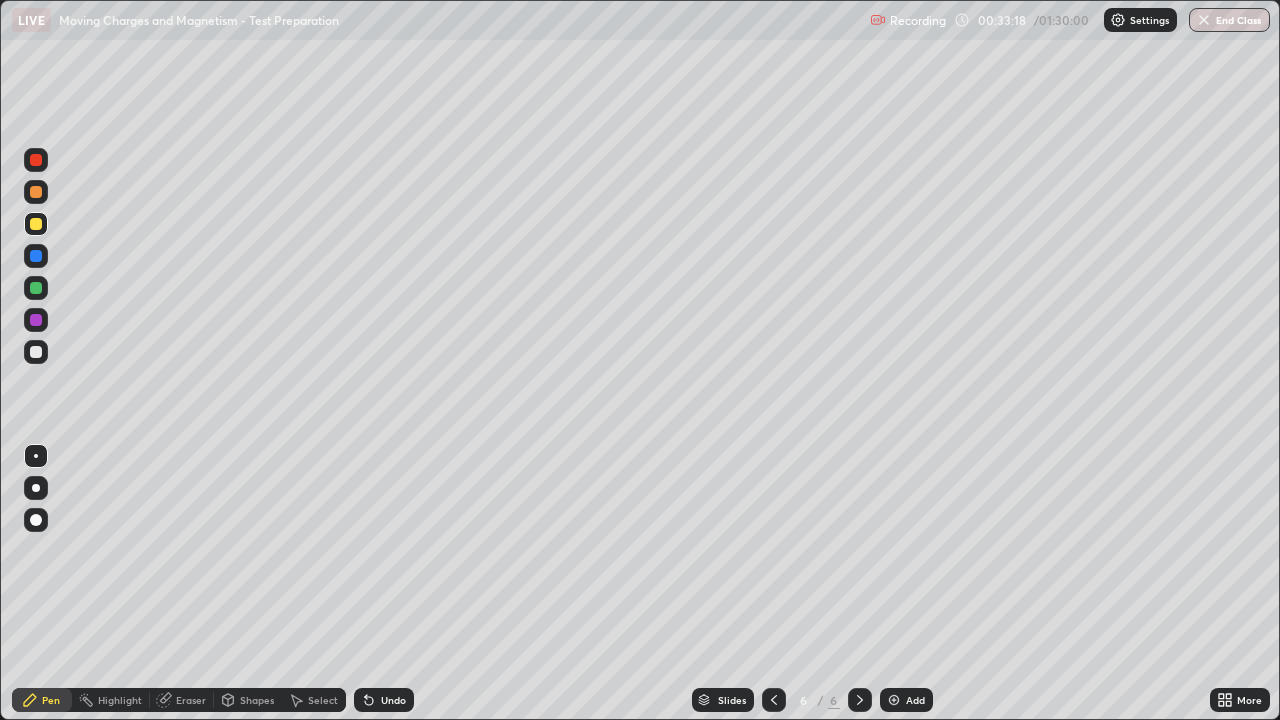 click on "Undo" at bounding box center [393, 700] 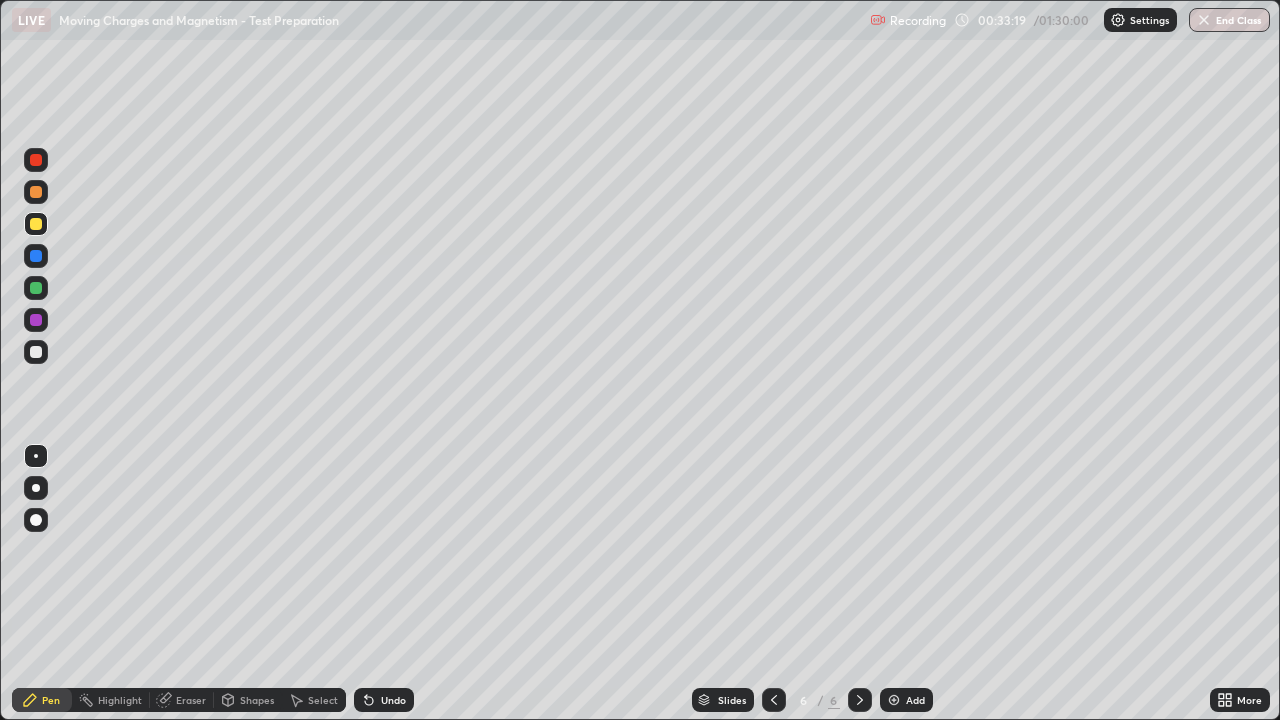 click on "Undo" at bounding box center (393, 700) 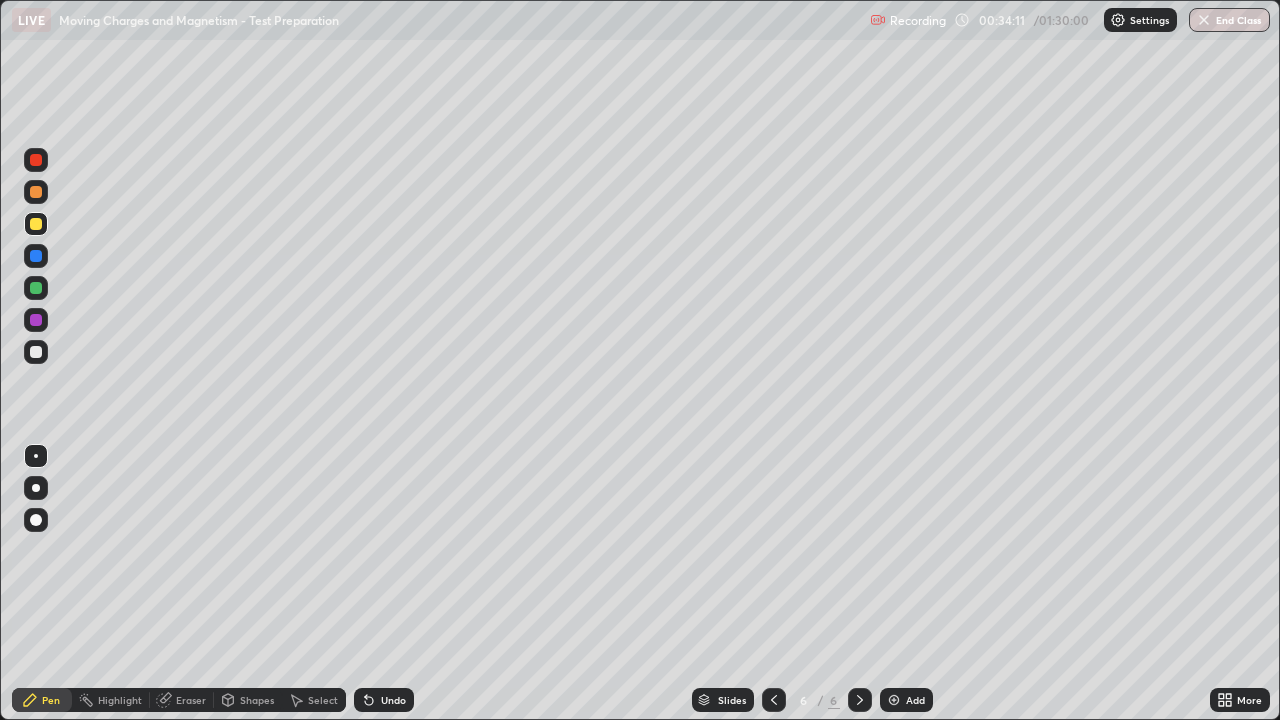 click at bounding box center (36, 192) 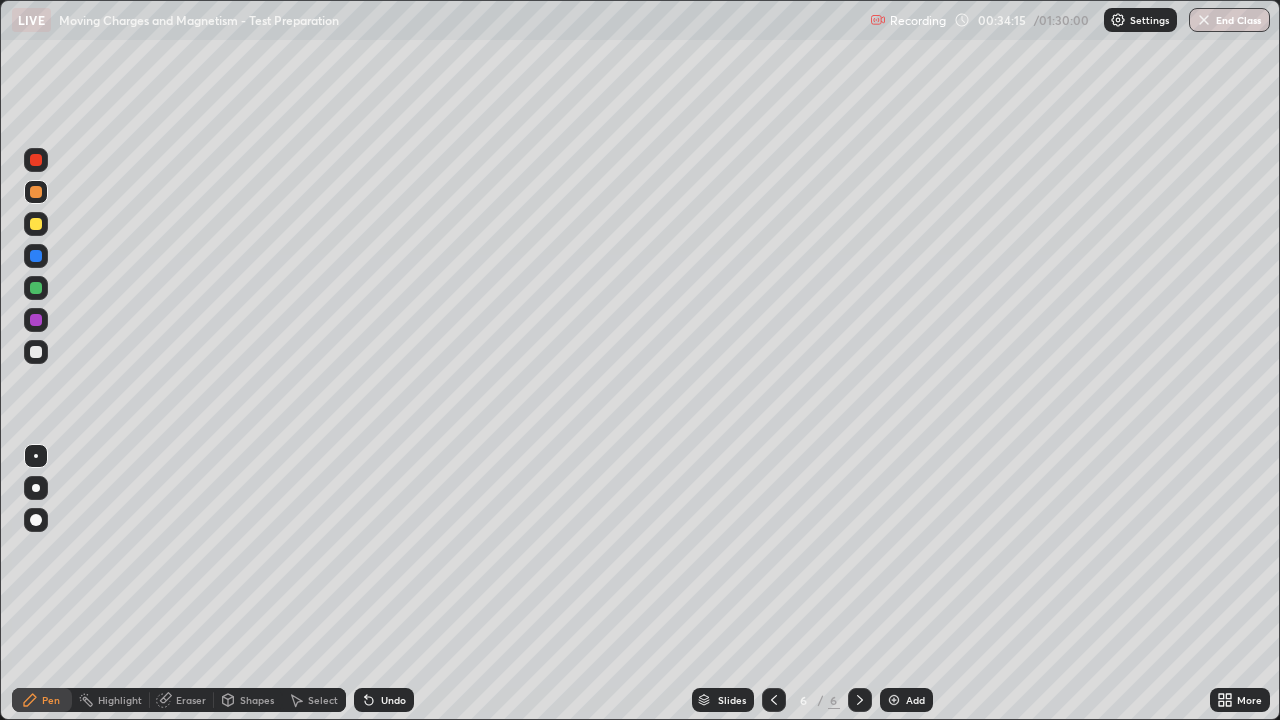 click on "Undo" at bounding box center (393, 700) 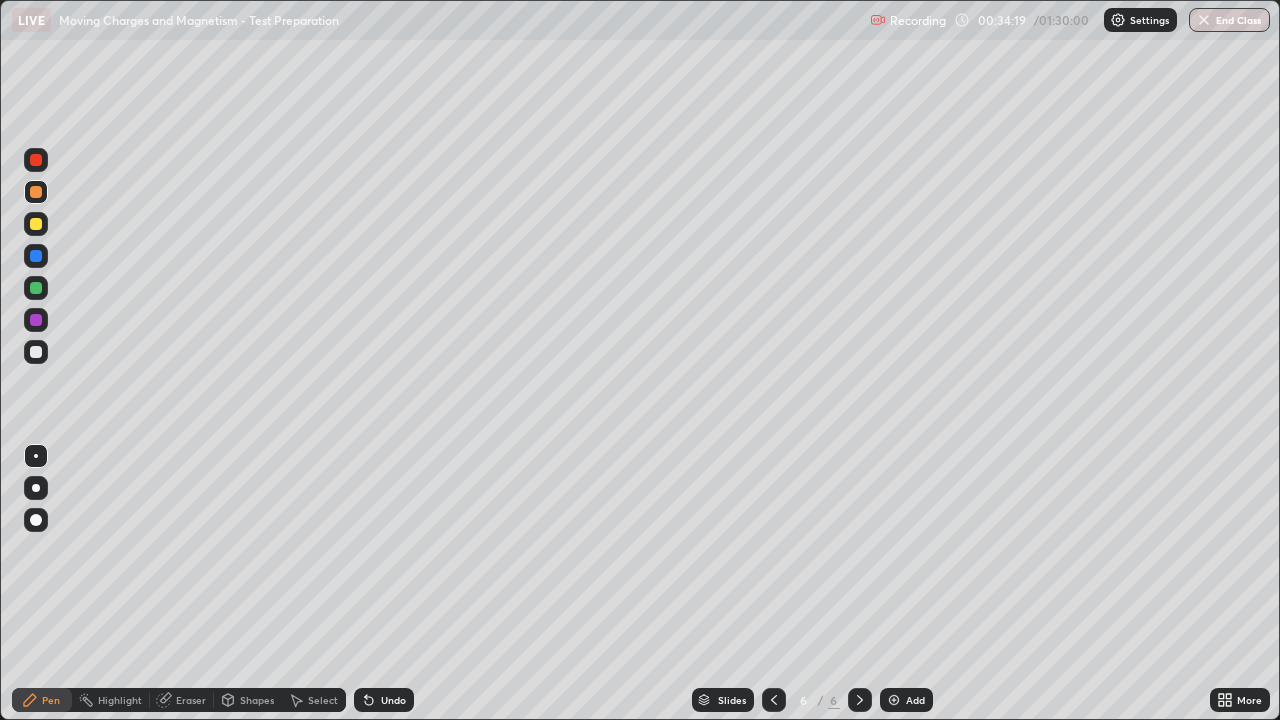 click on "Undo" at bounding box center (393, 700) 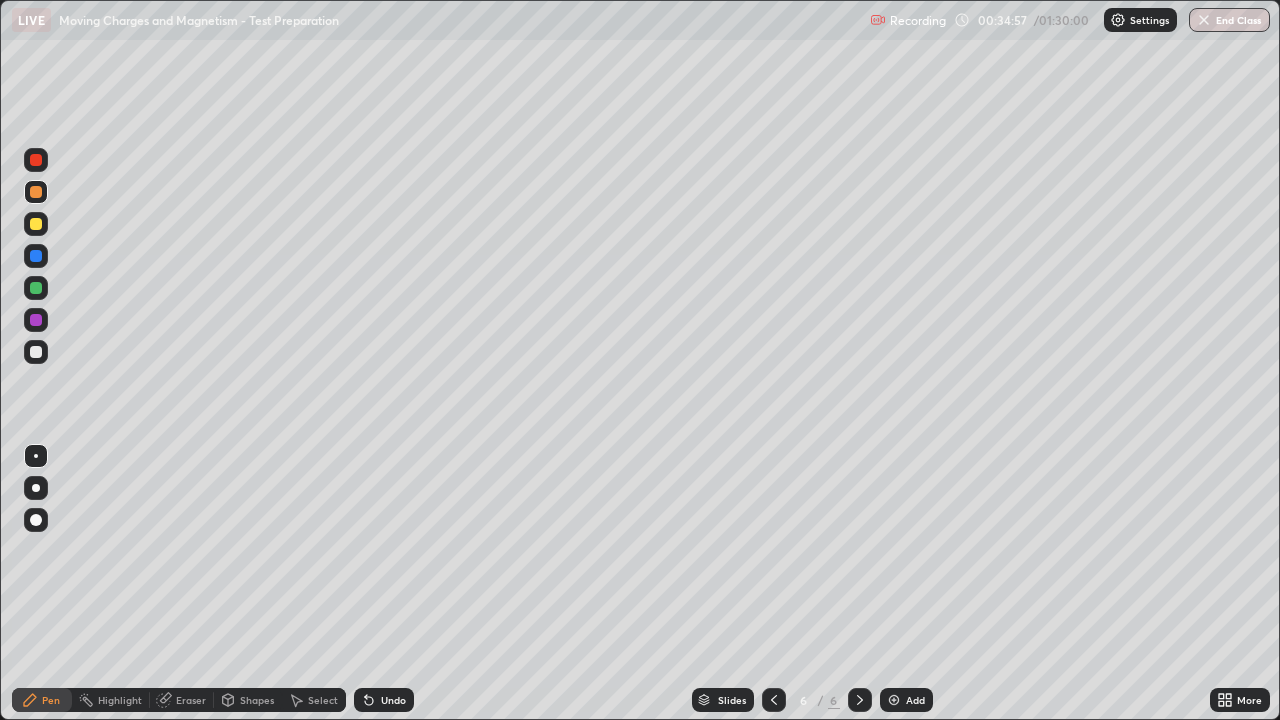 click on "Undo" at bounding box center [393, 700] 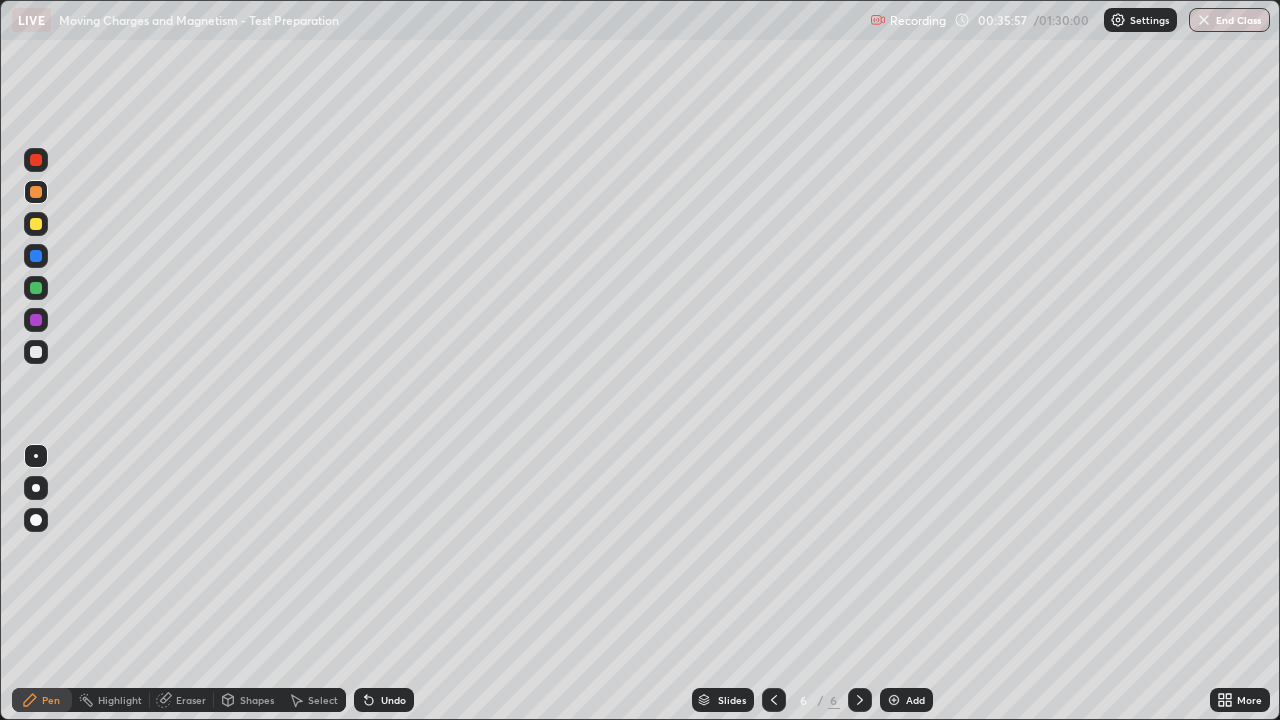 click on "Undo" at bounding box center [384, 700] 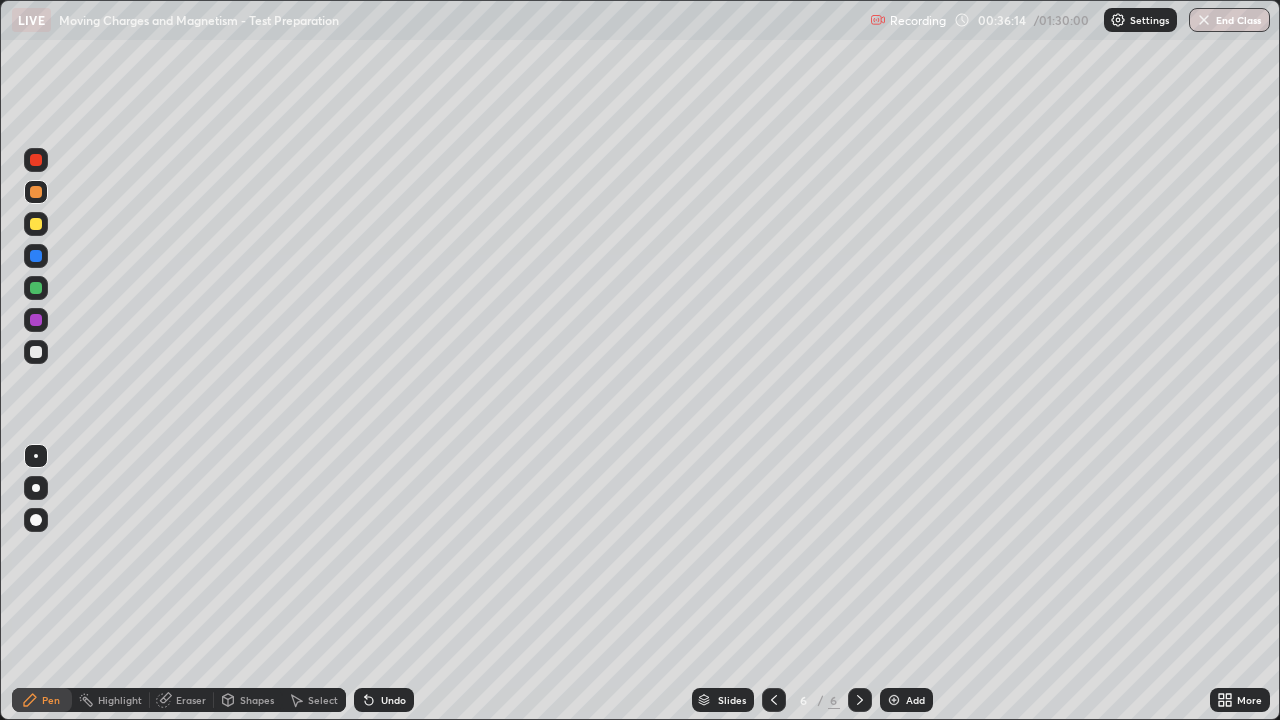 click on "Undo" at bounding box center (384, 700) 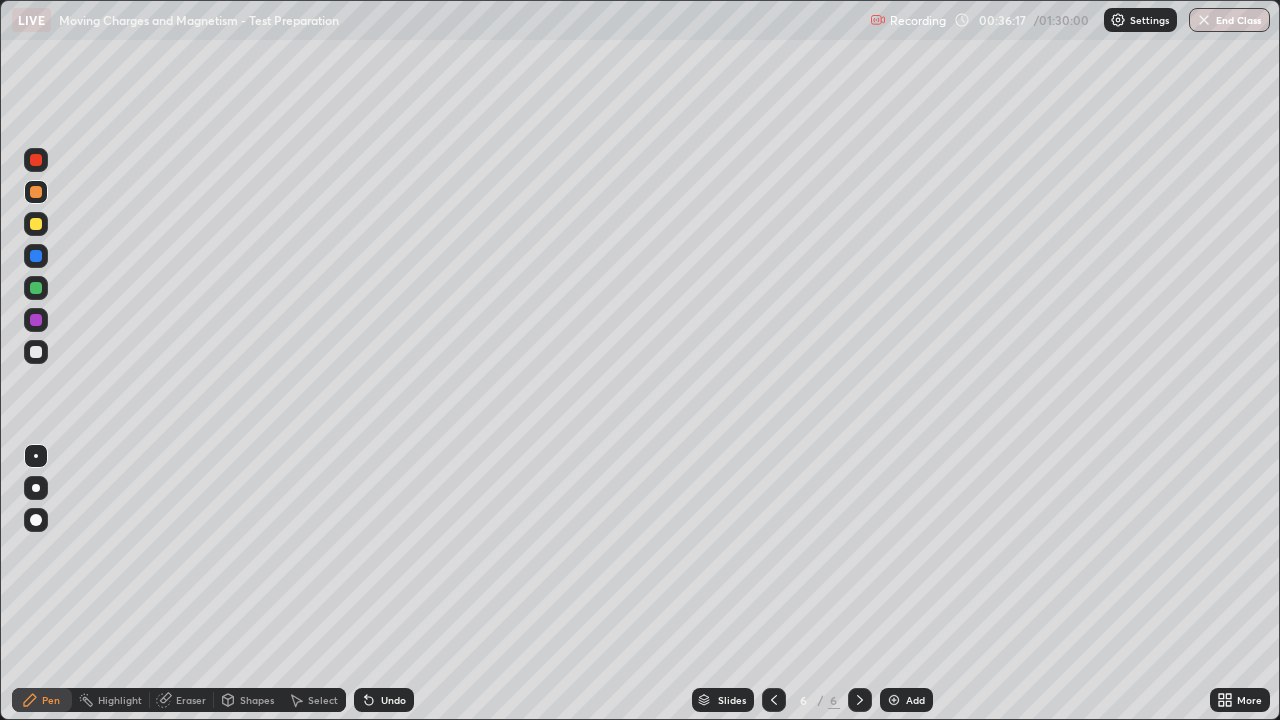 click at bounding box center [36, 256] 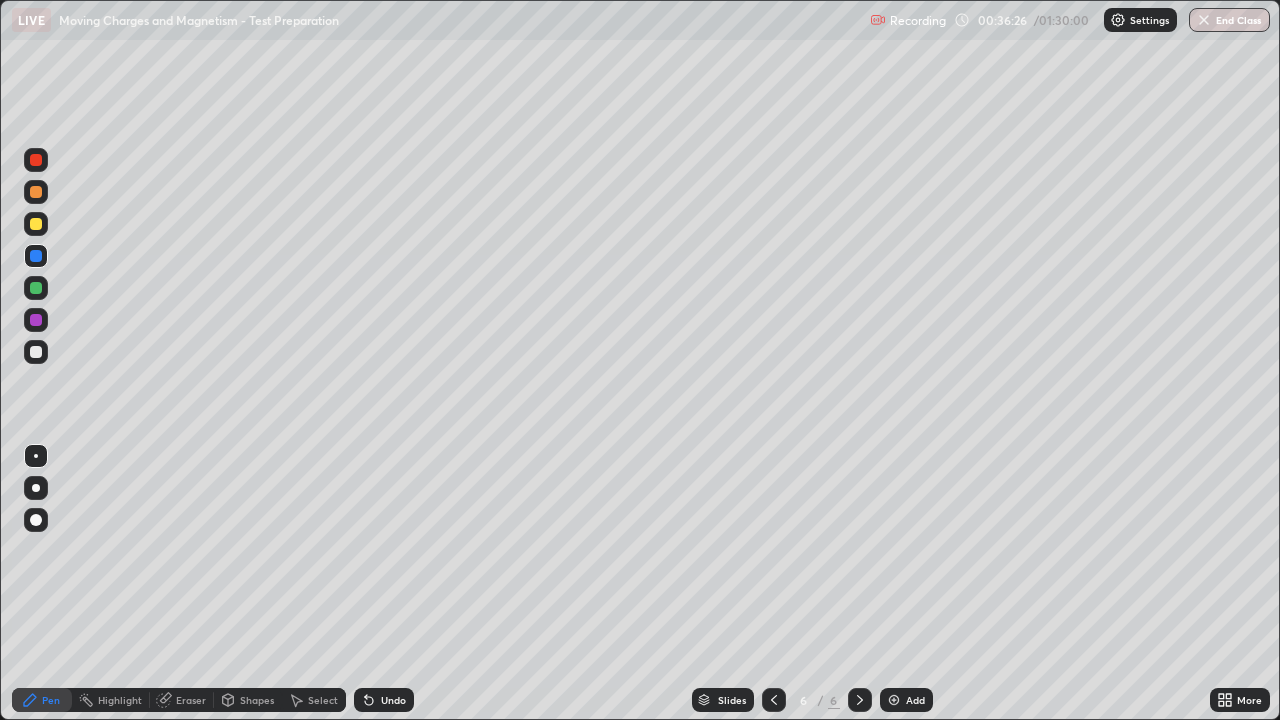 click at bounding box center [36, 224] 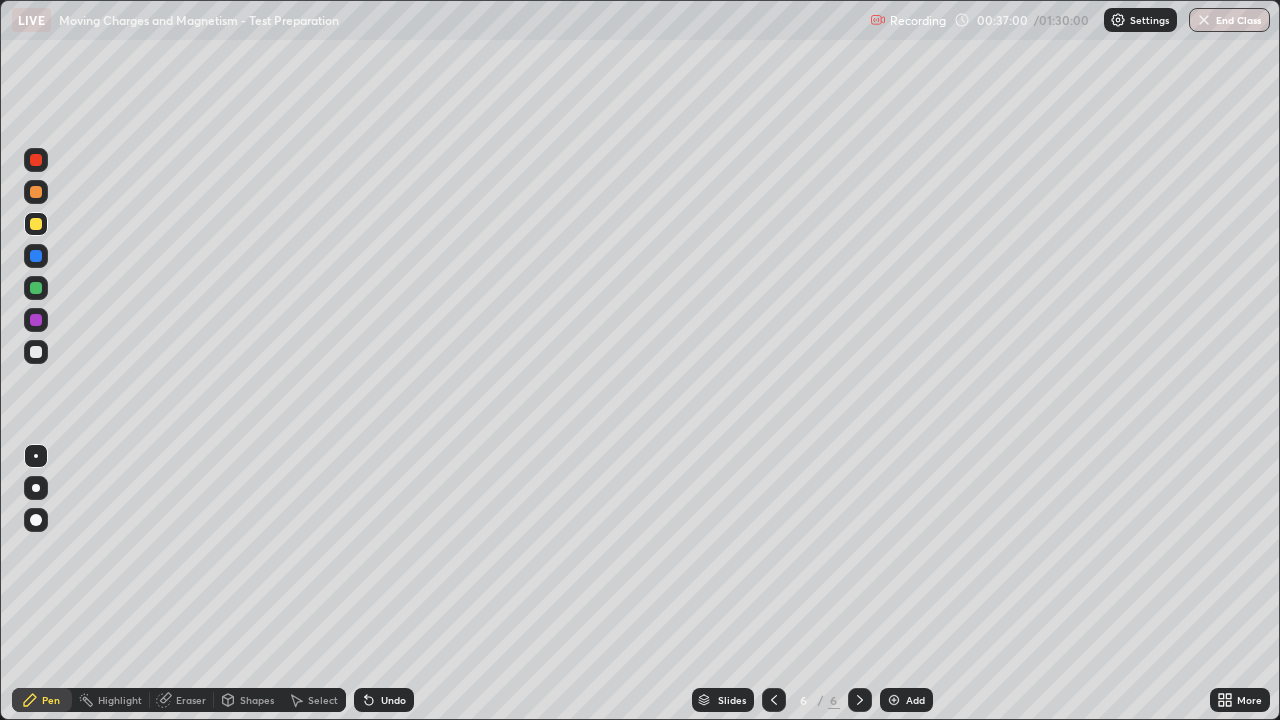 click at bounding box center [36, 192] 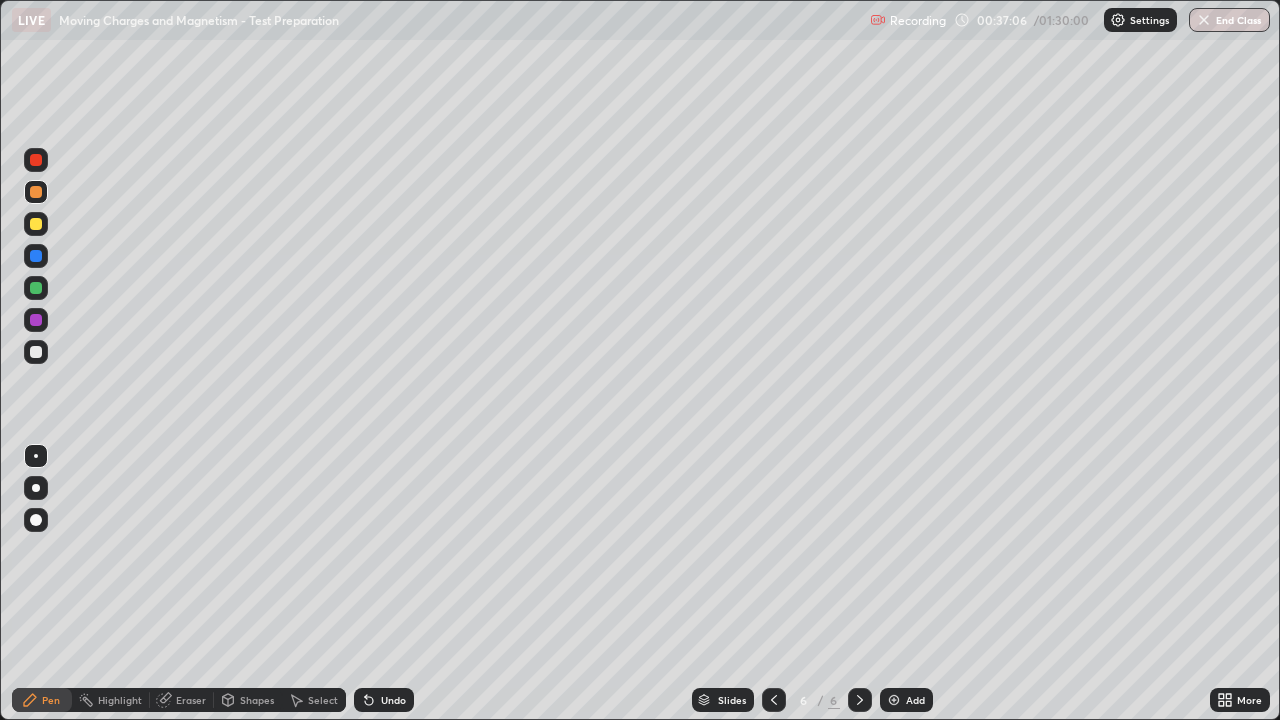 click at bounding box center (36, 288) 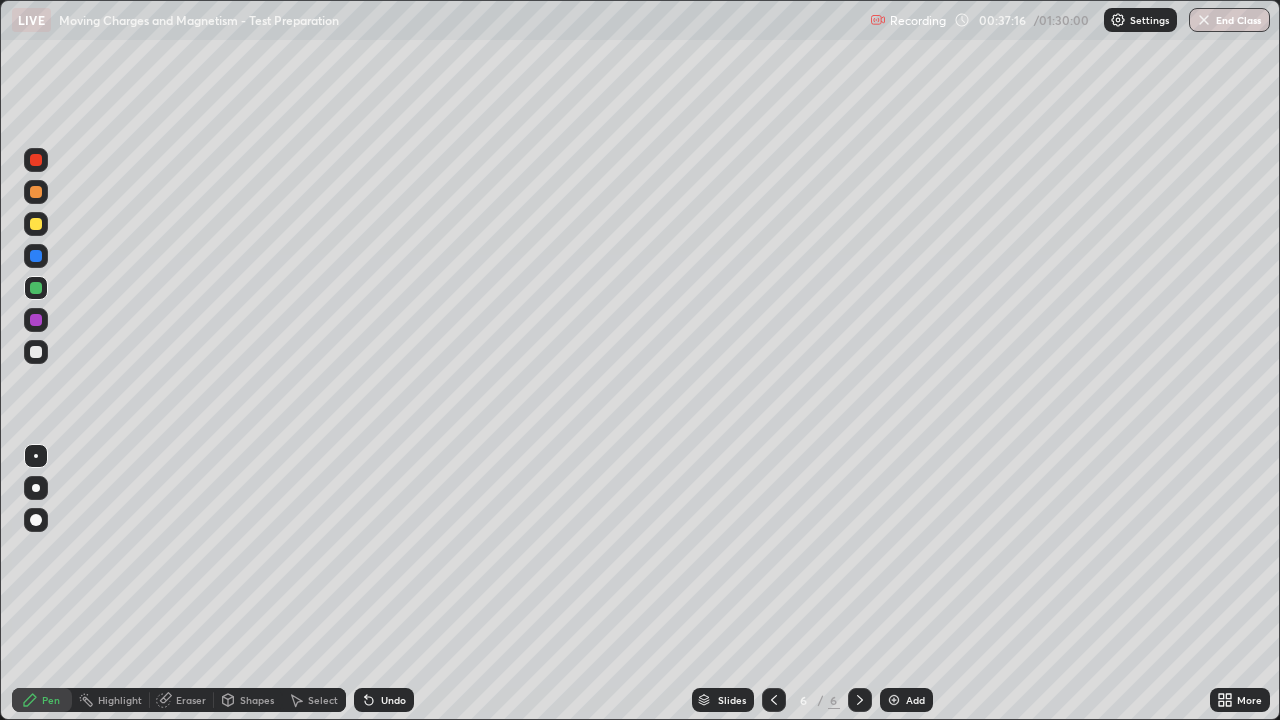 click at bounding box center (36, 192) 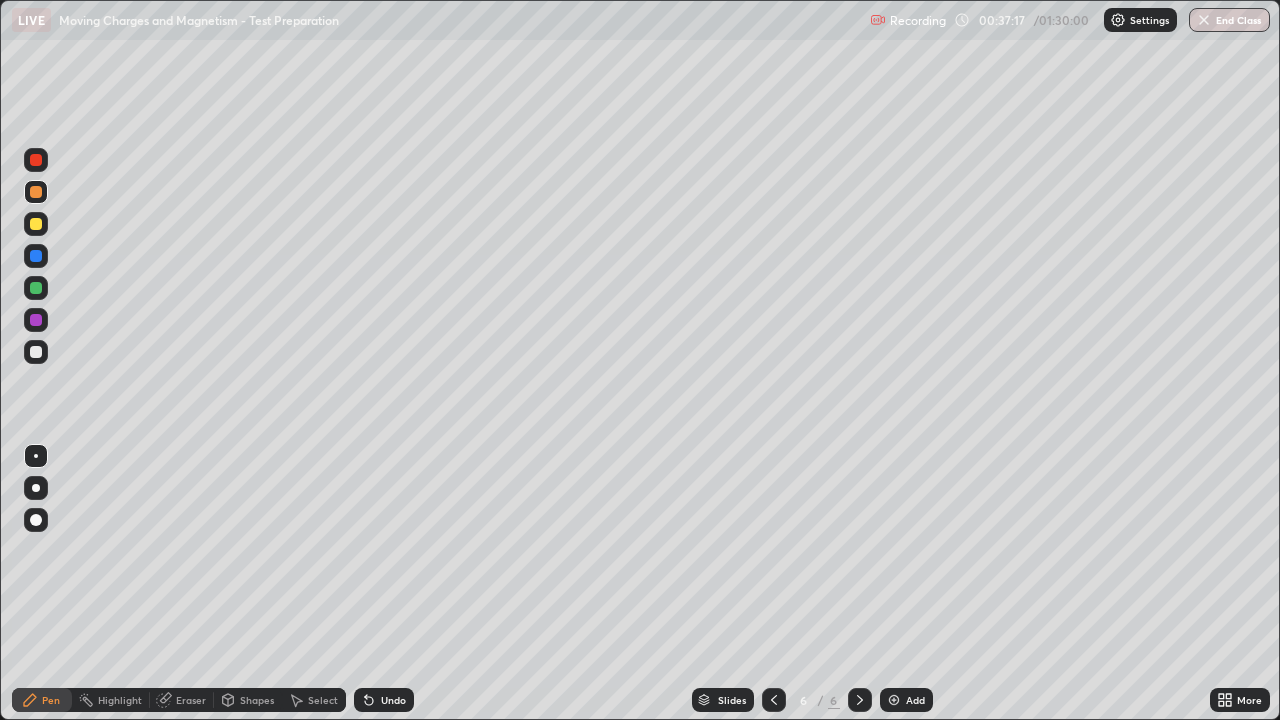click at bounding box center [36, 224] 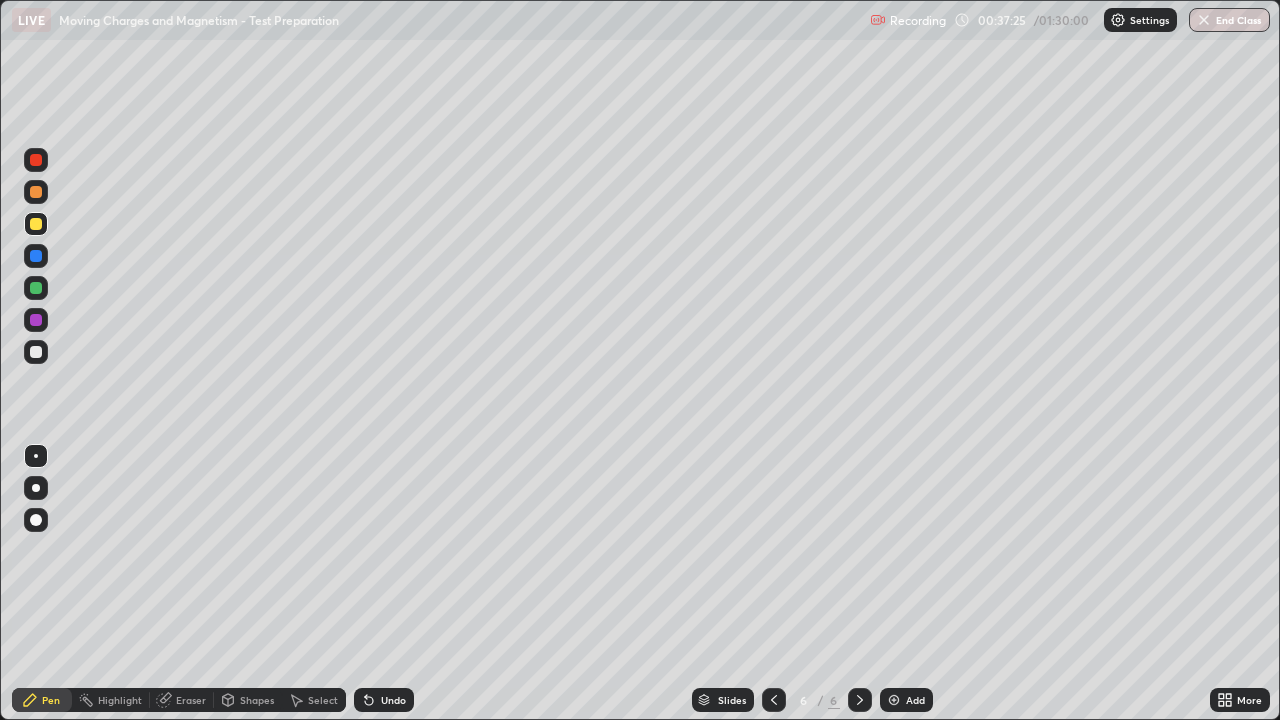 click on "Eraser" at bounding box center (191, 700) 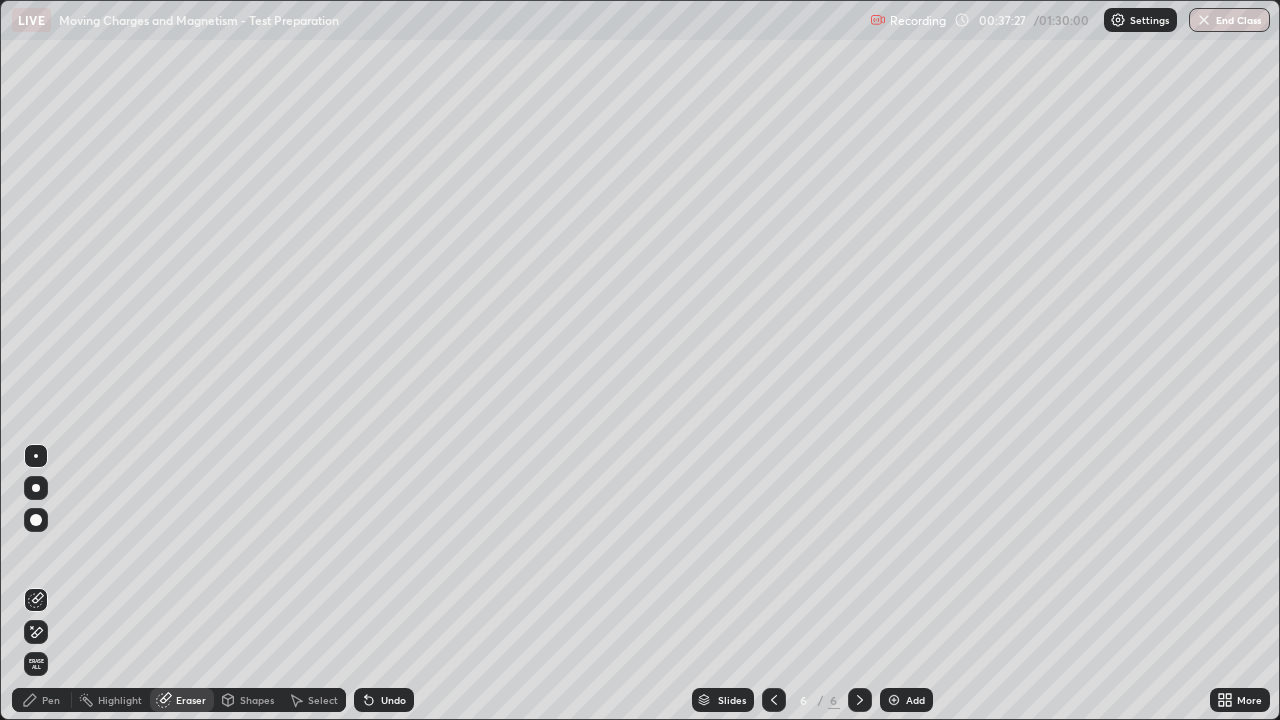 click on "Pen" at bounding box center [42, 700] 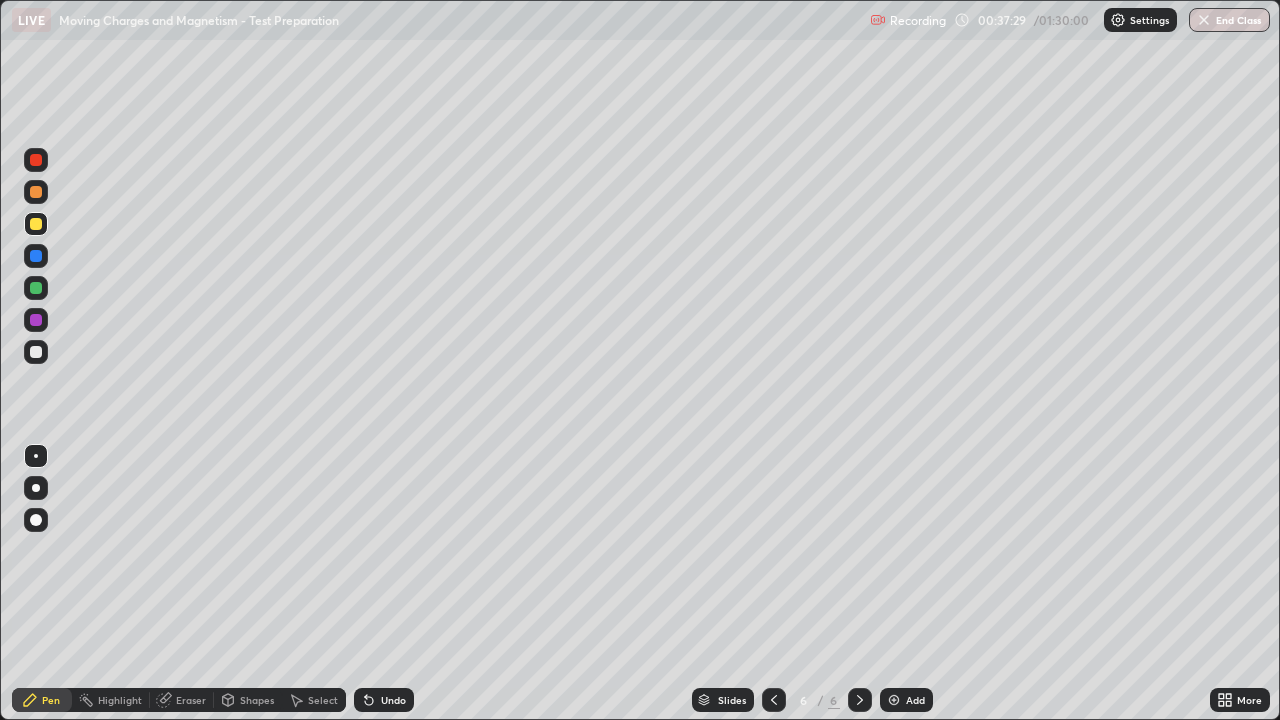 click at bounding box center (36, 352) 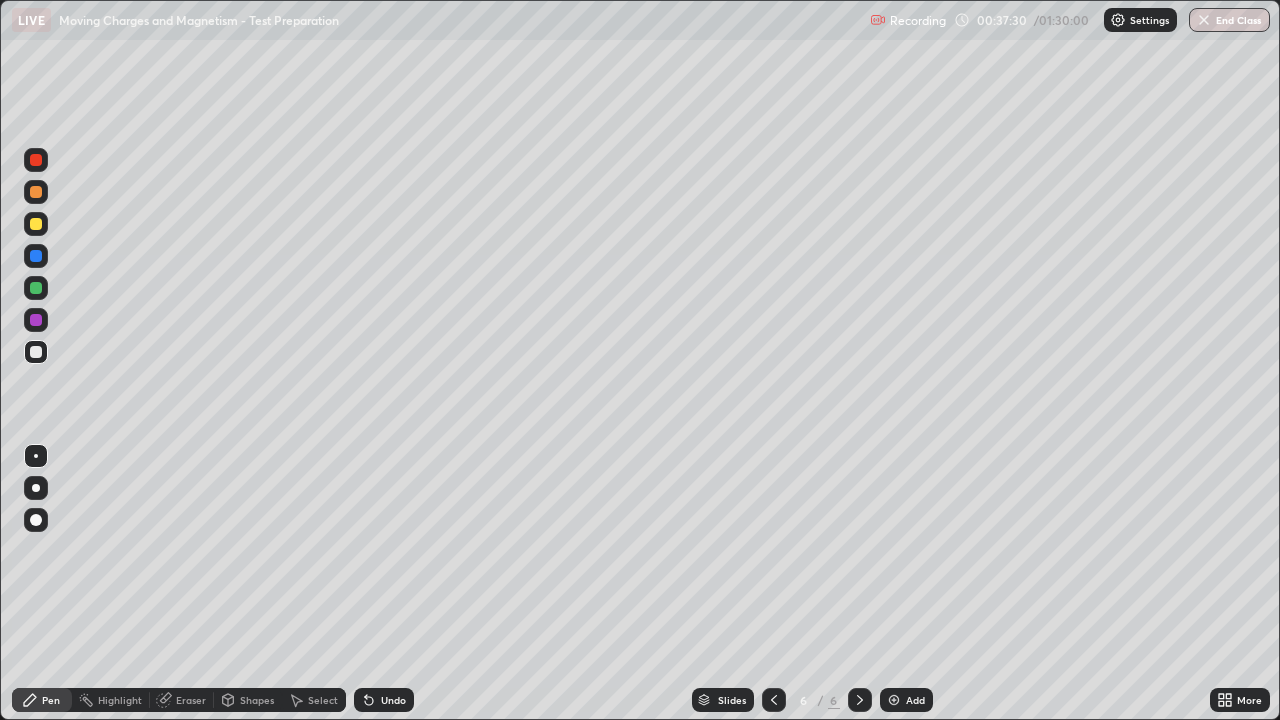 click at bounding box center (36, 224) 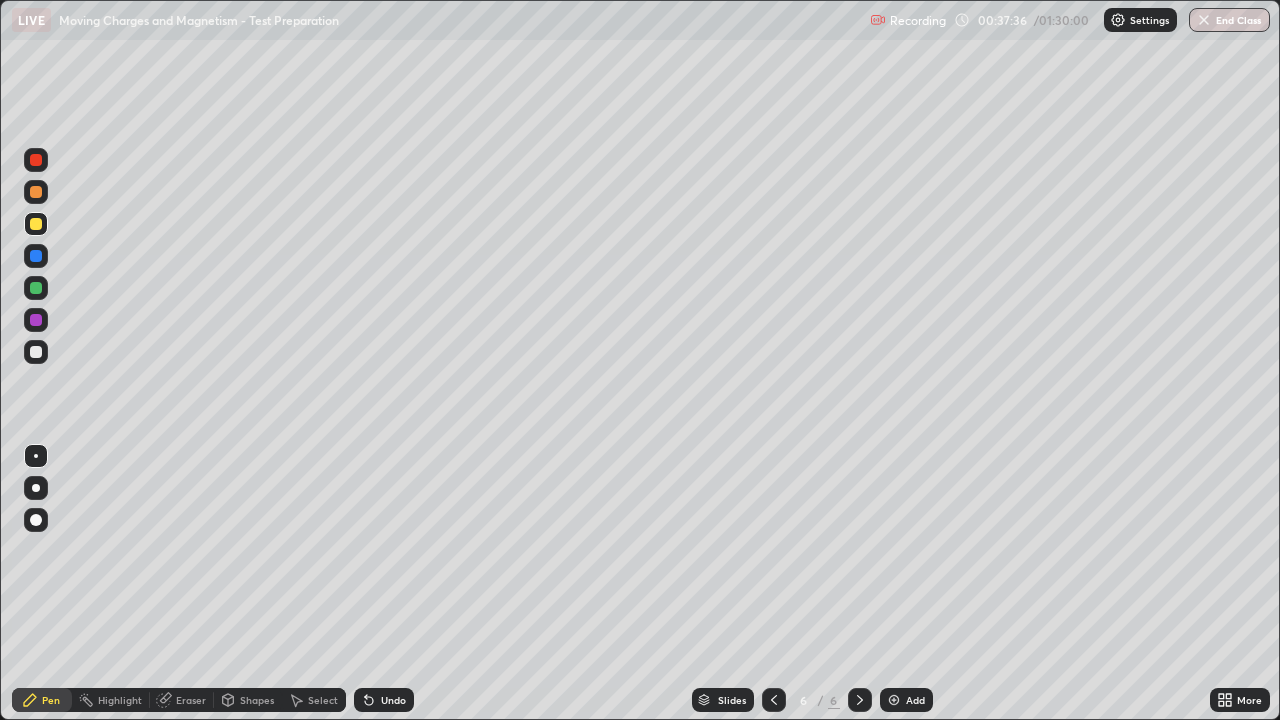 click on "Undo" at bounding box center (393, 700) 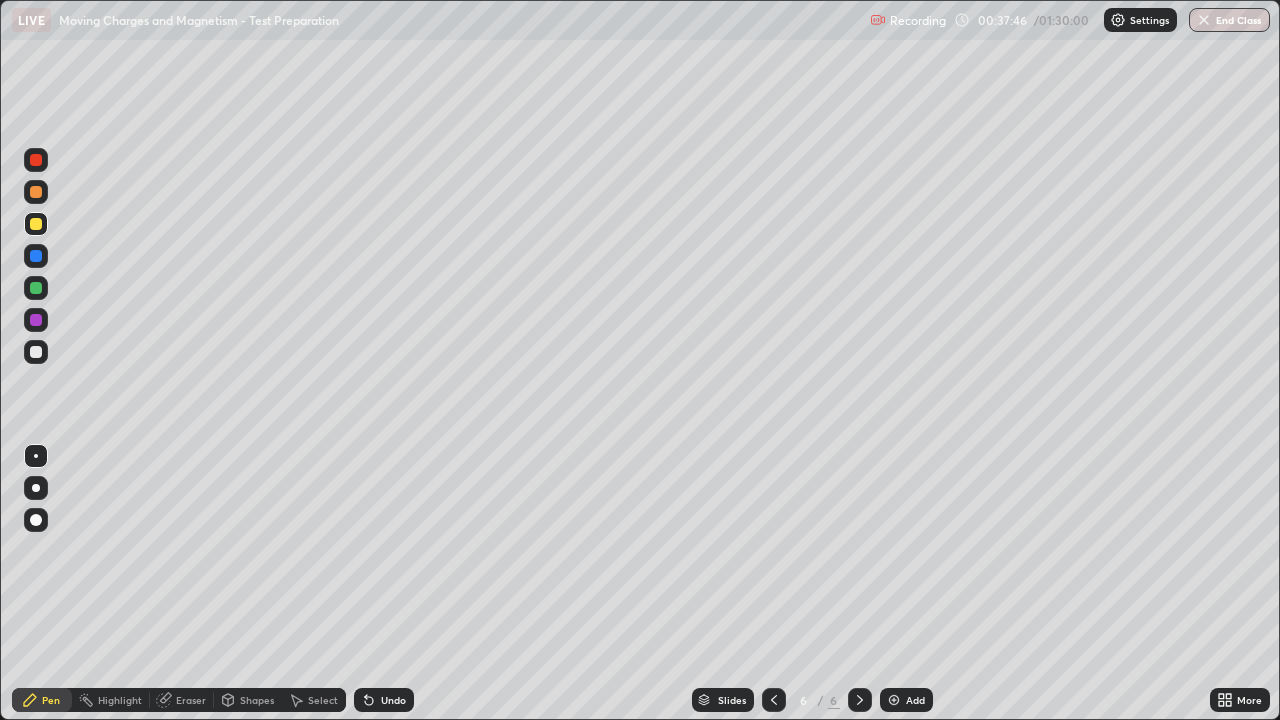 click at bounding box center [36, 192] 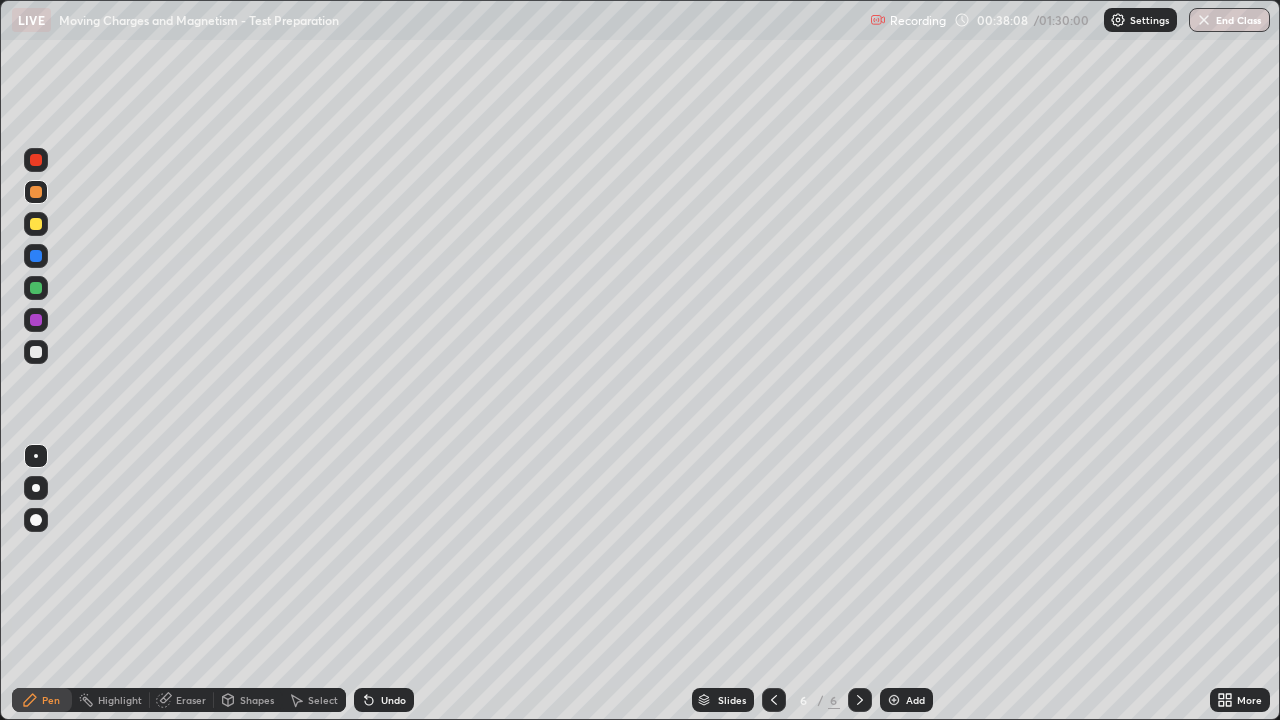 click on "Undo" at bounding box center [393, 700] 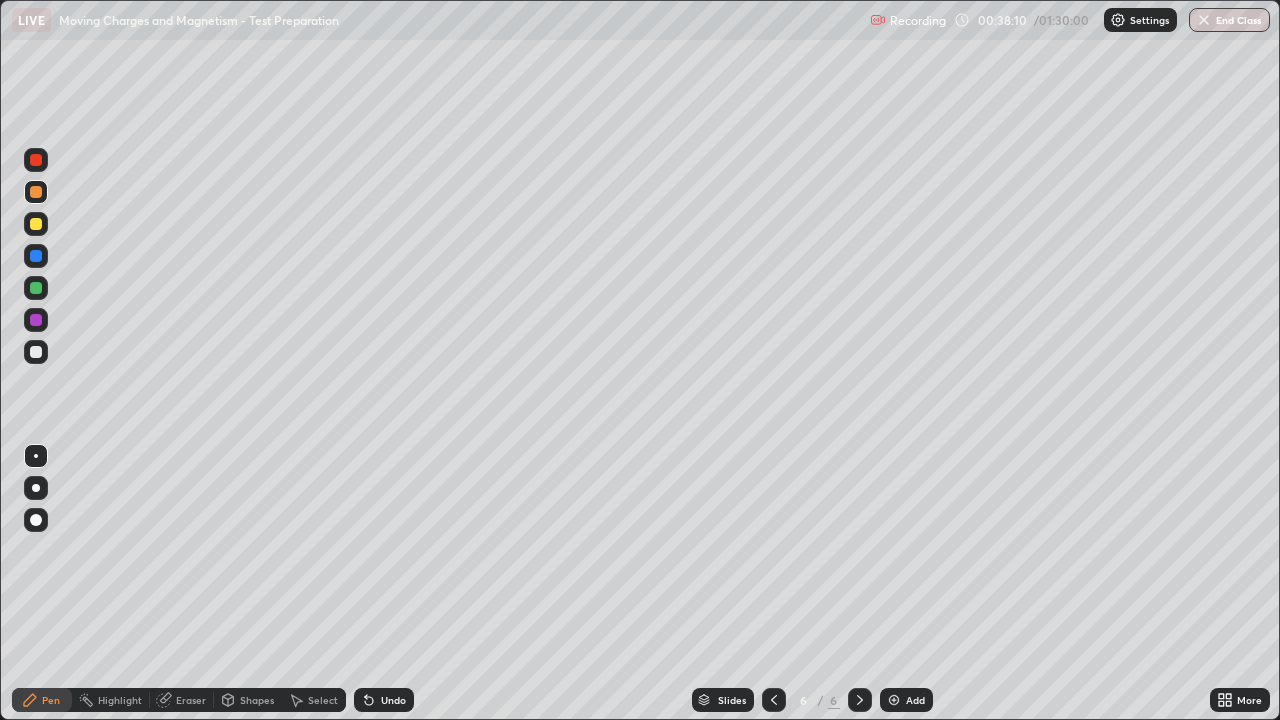 click at bounding box center [36, 256] 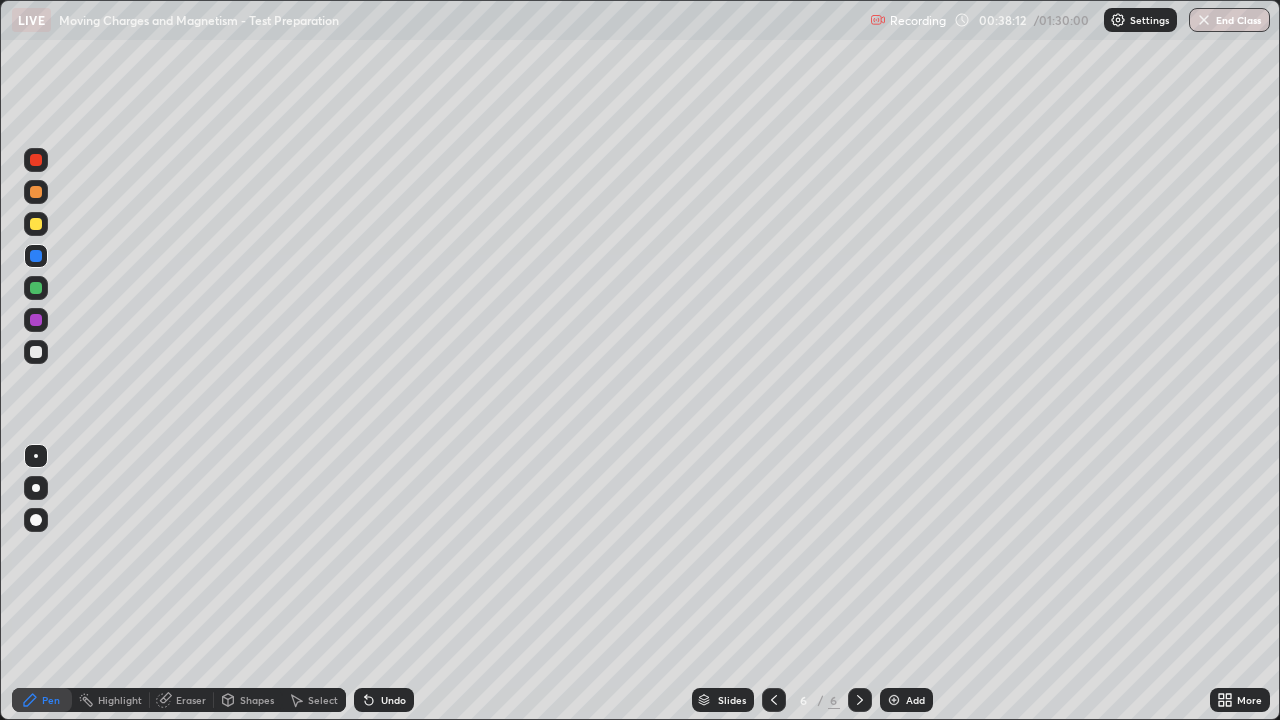 click at bounding box center (36, 224) 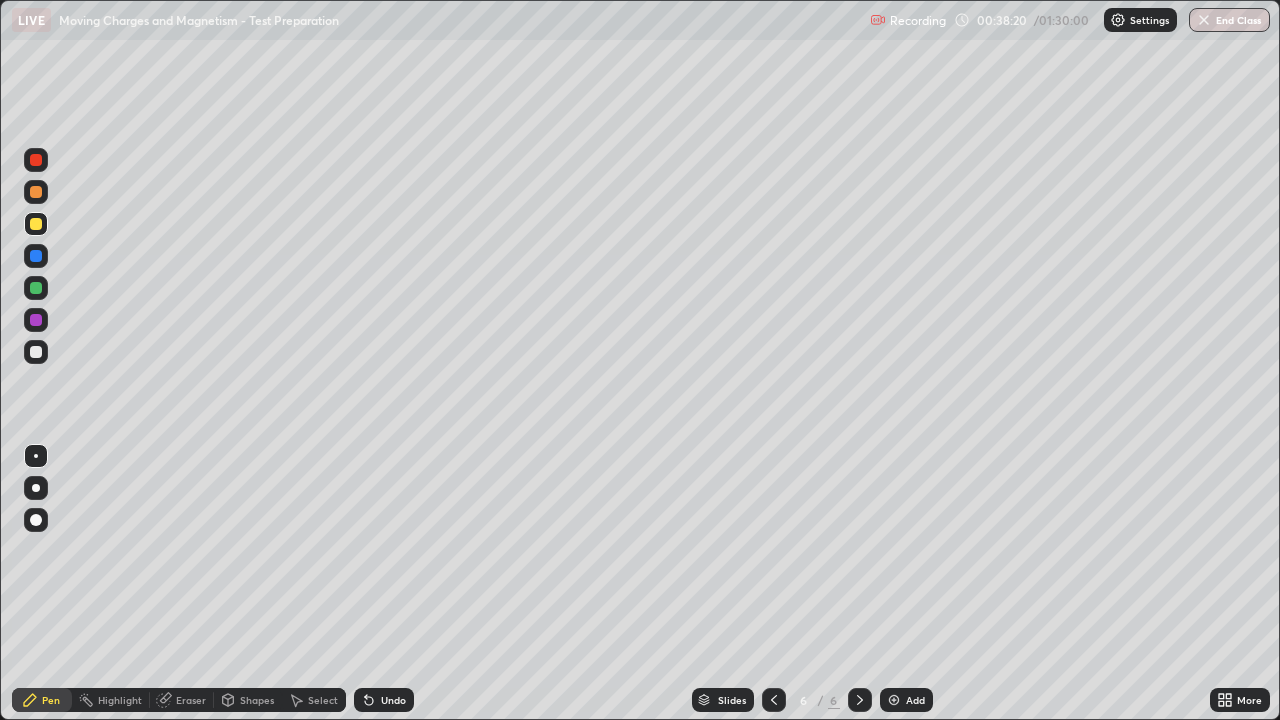 click at bounding box center [36, 192] 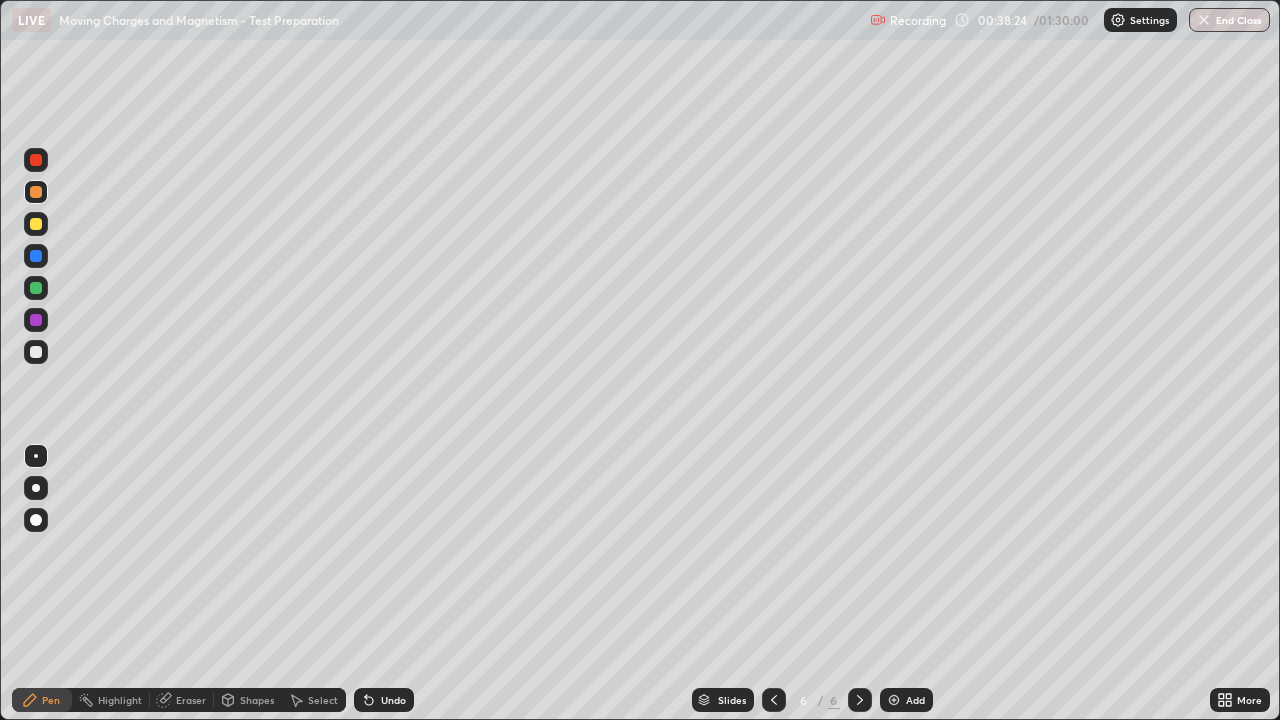 click at bounding box center [36, 224] 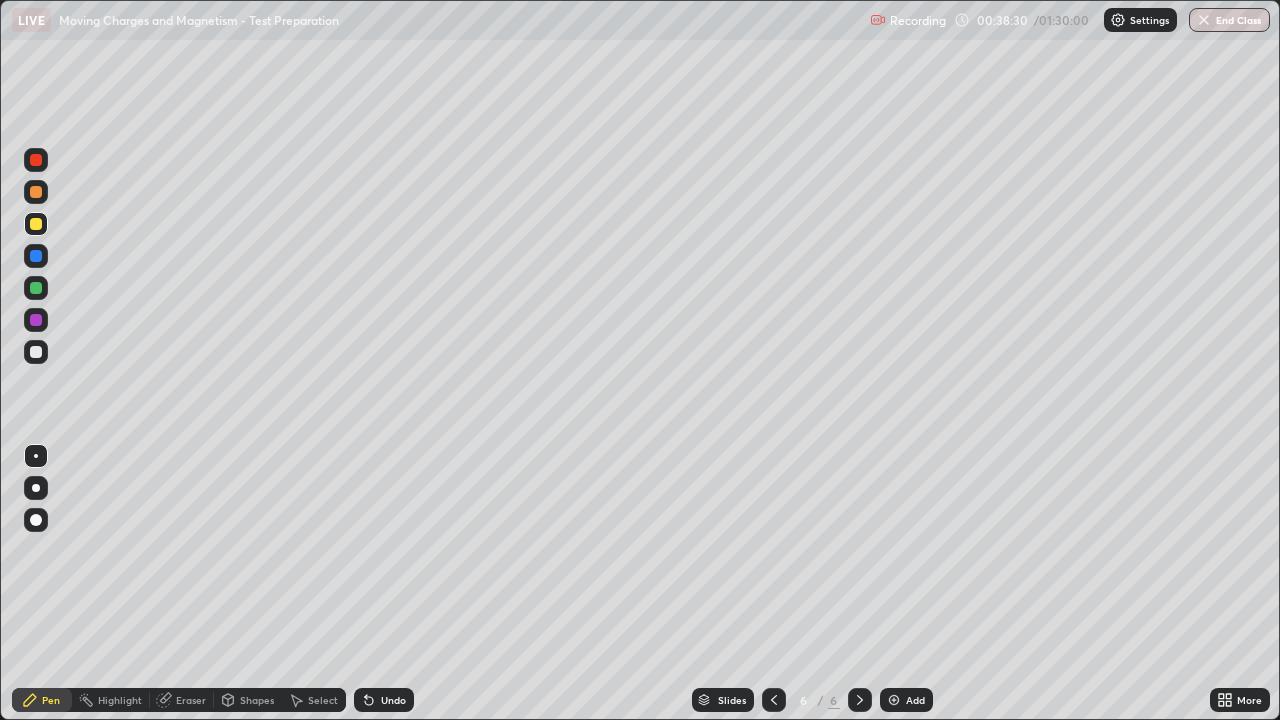 click at bounding box center (36, 288) 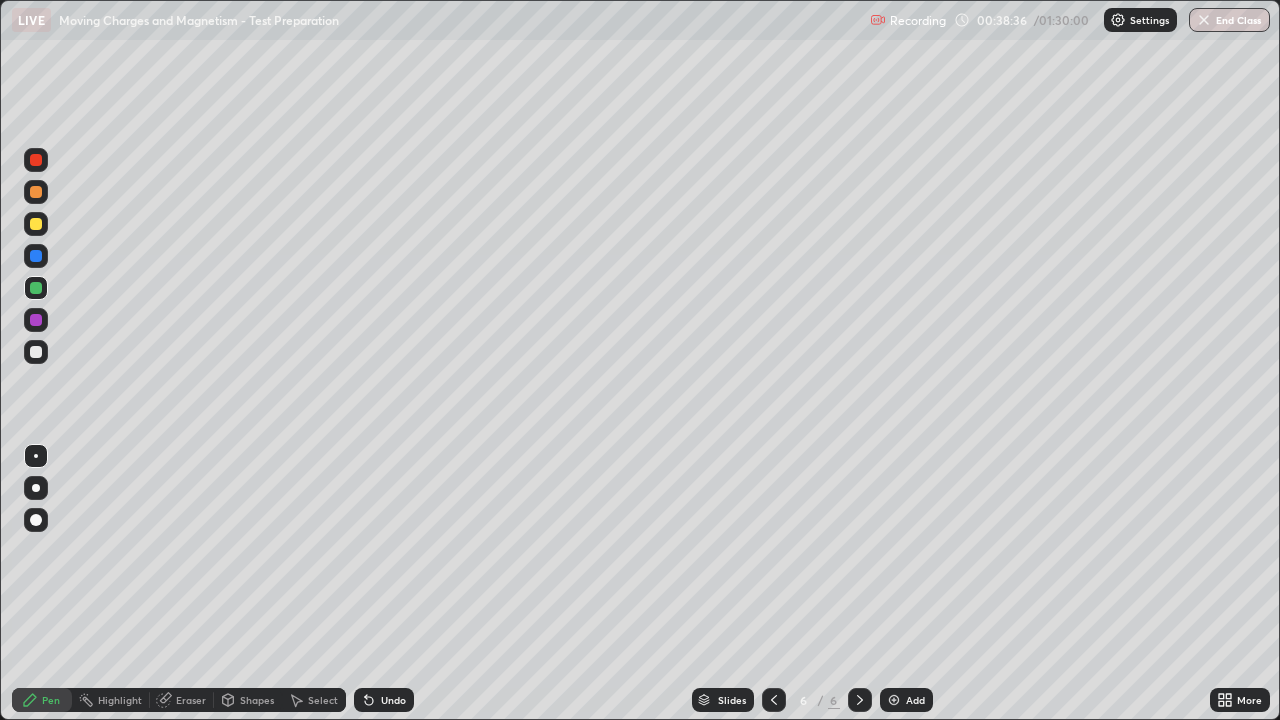 click at bounding box center [36, 192] 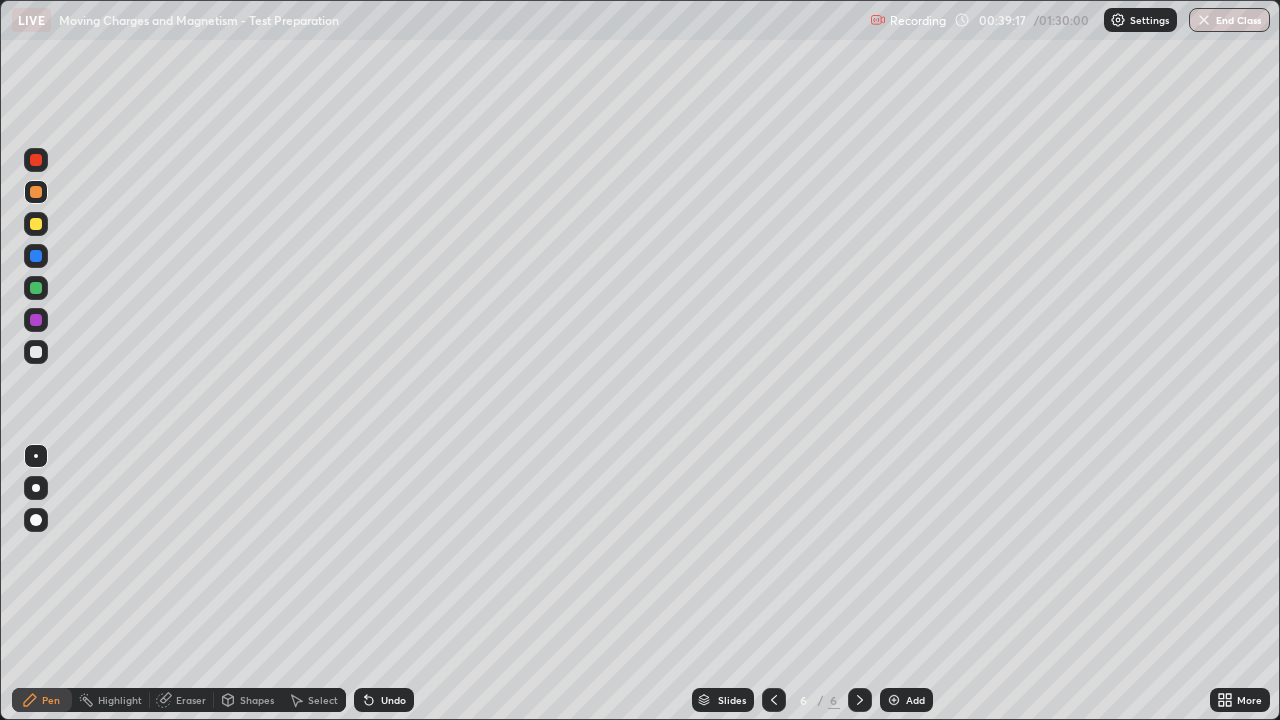 click at bounding box center (36, 256) 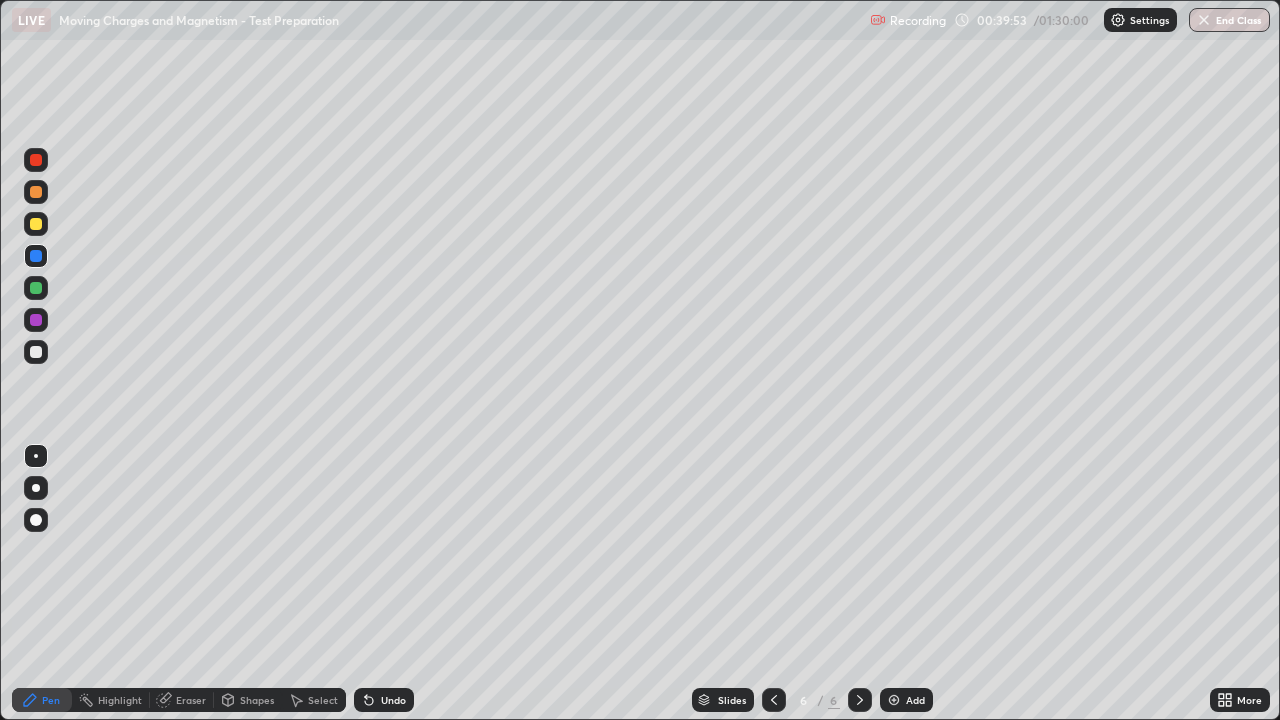 click on "Undo" at bounding box center (393, 700) 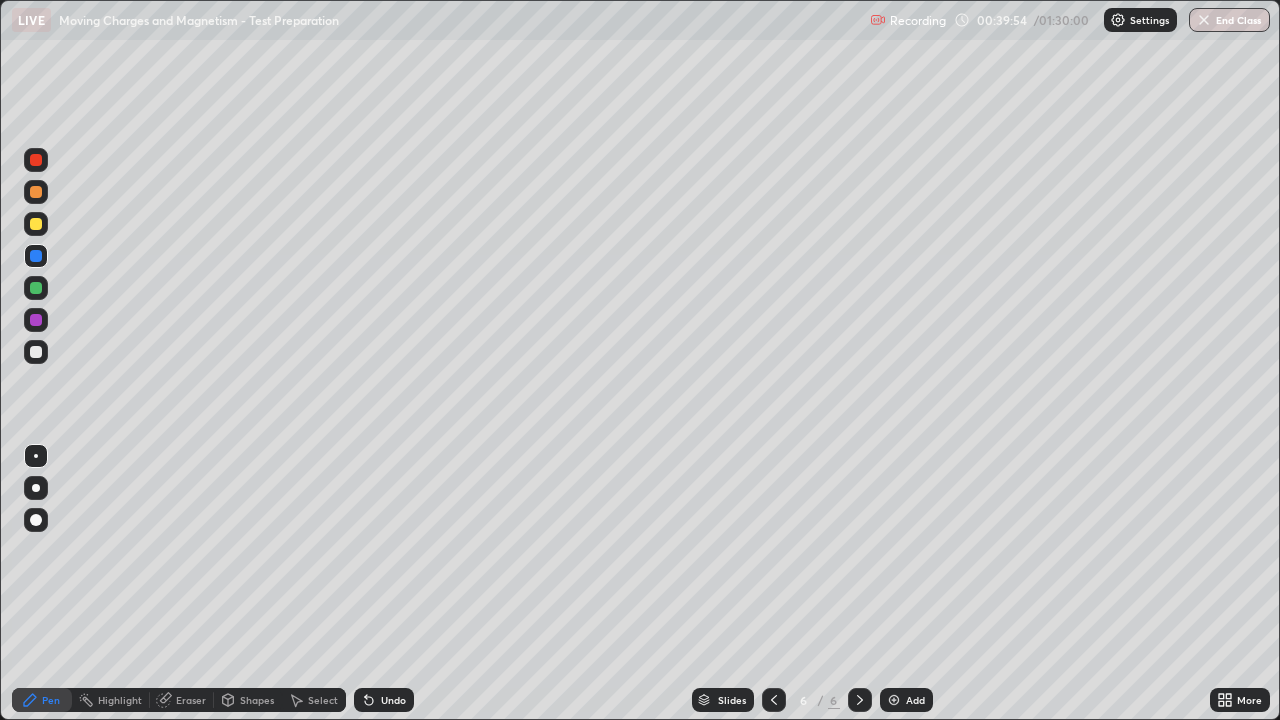 click on "Undo" at bounding box center (393, 700) 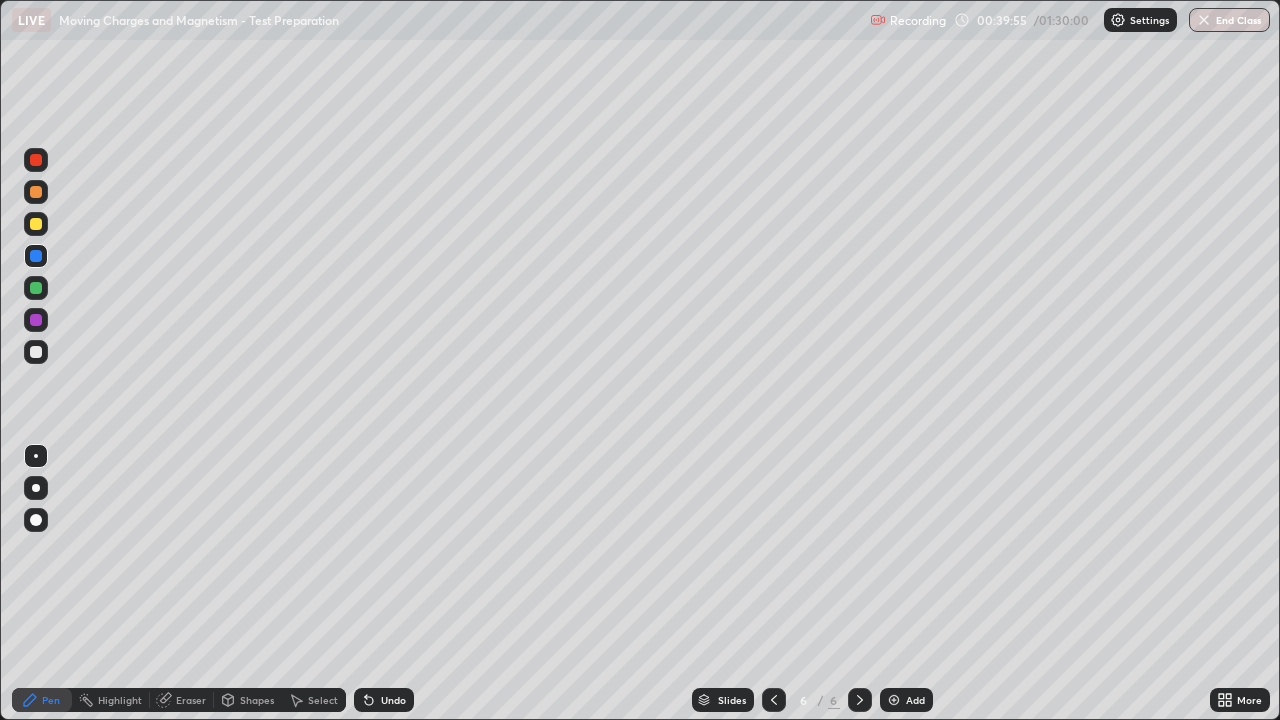click on "Undo" at bounding box center (393, 700) 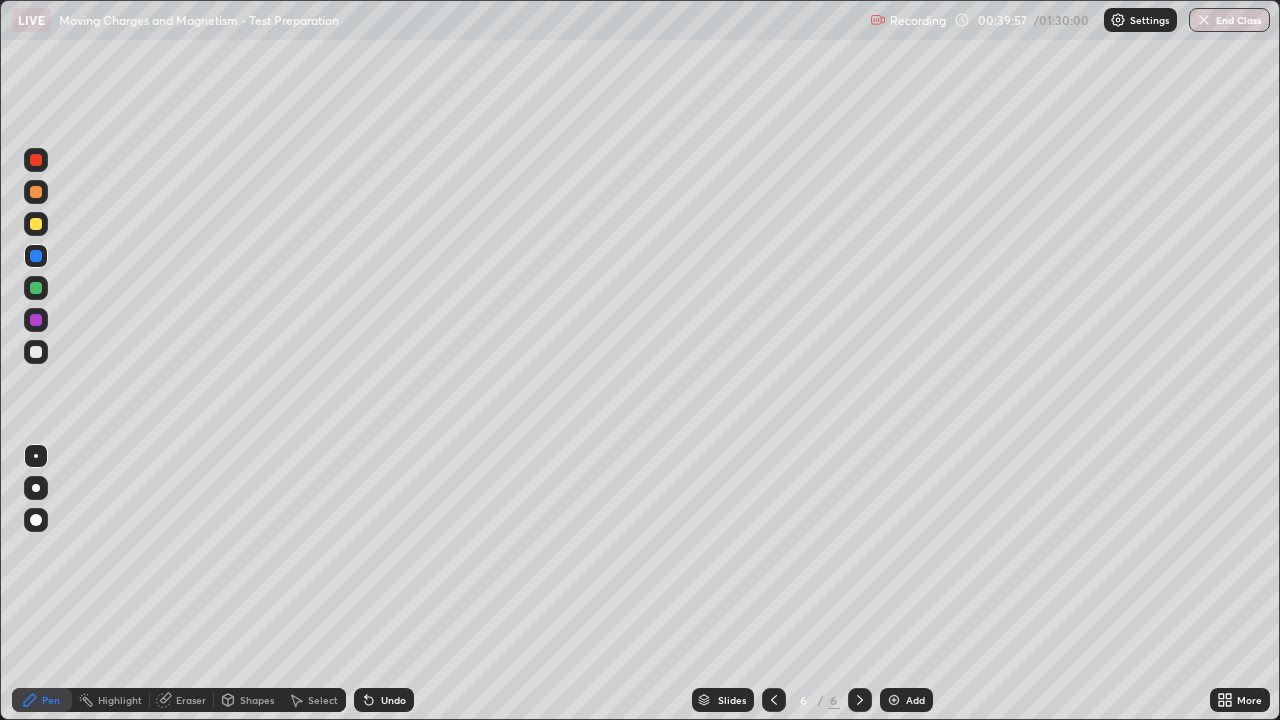 click at bounding box center (36, 352) 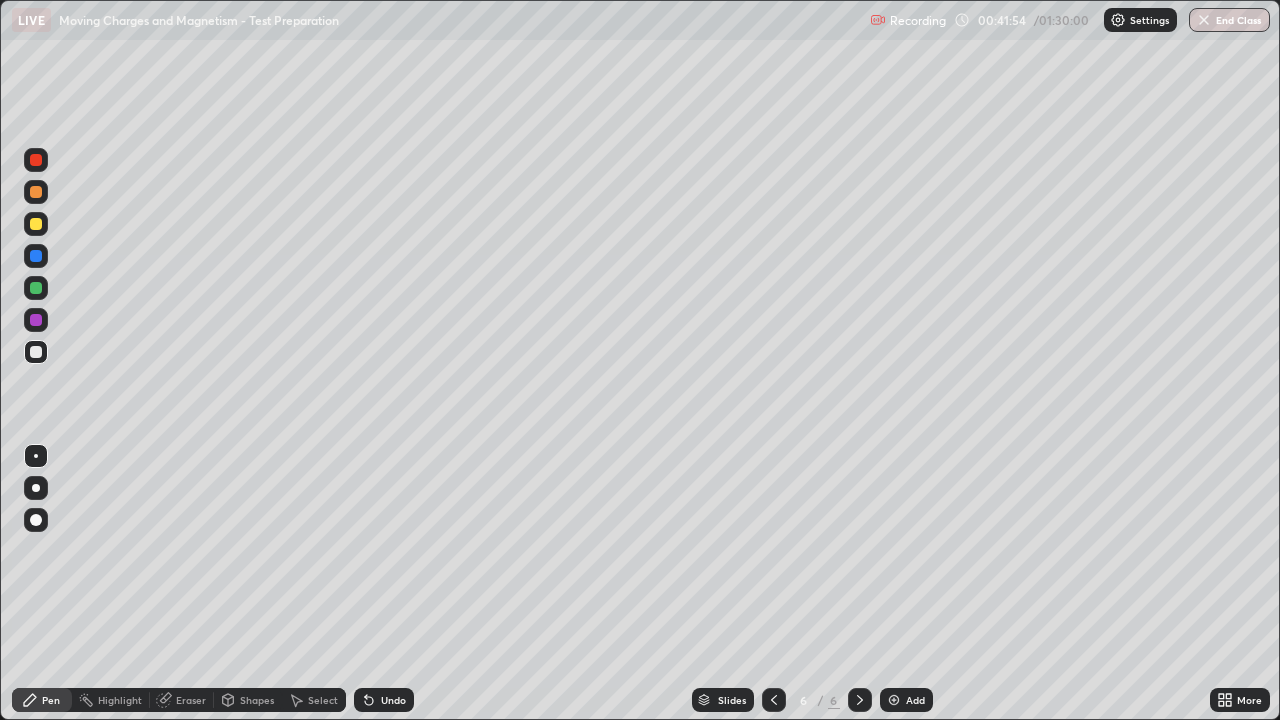 click on "Add" at bounding box center [906, 700] 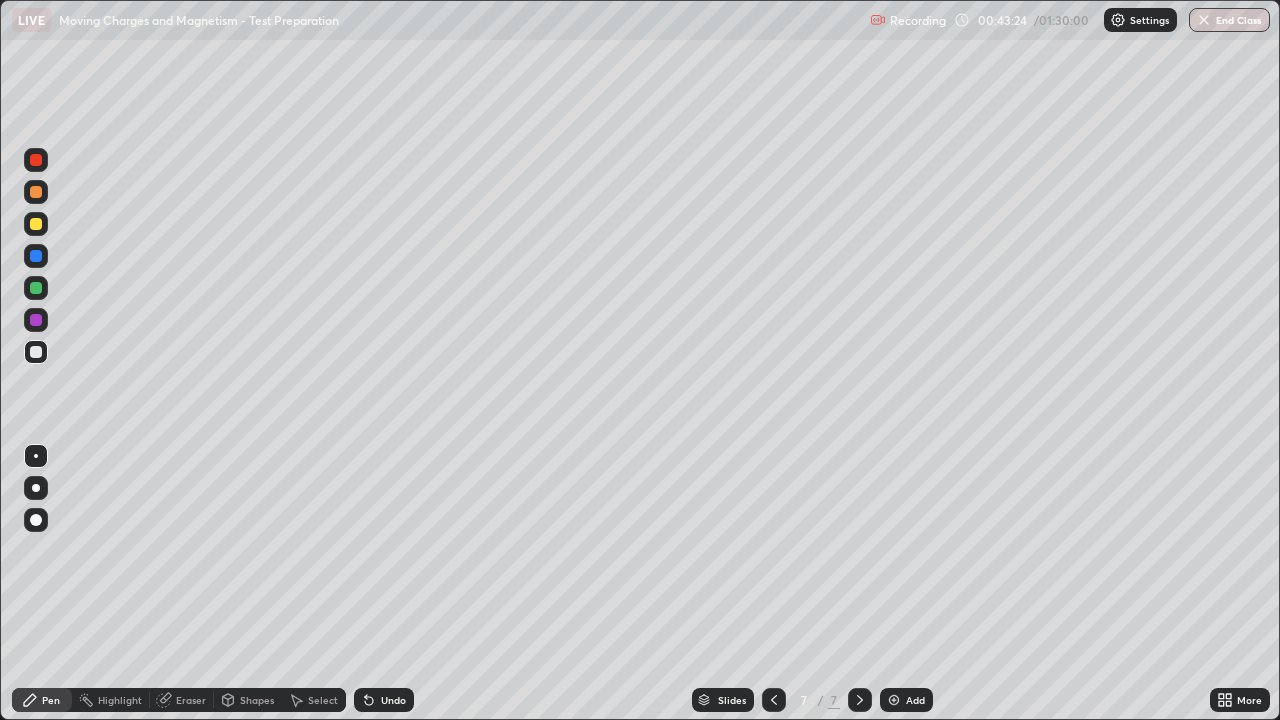 click at bounding box center [36, 224] 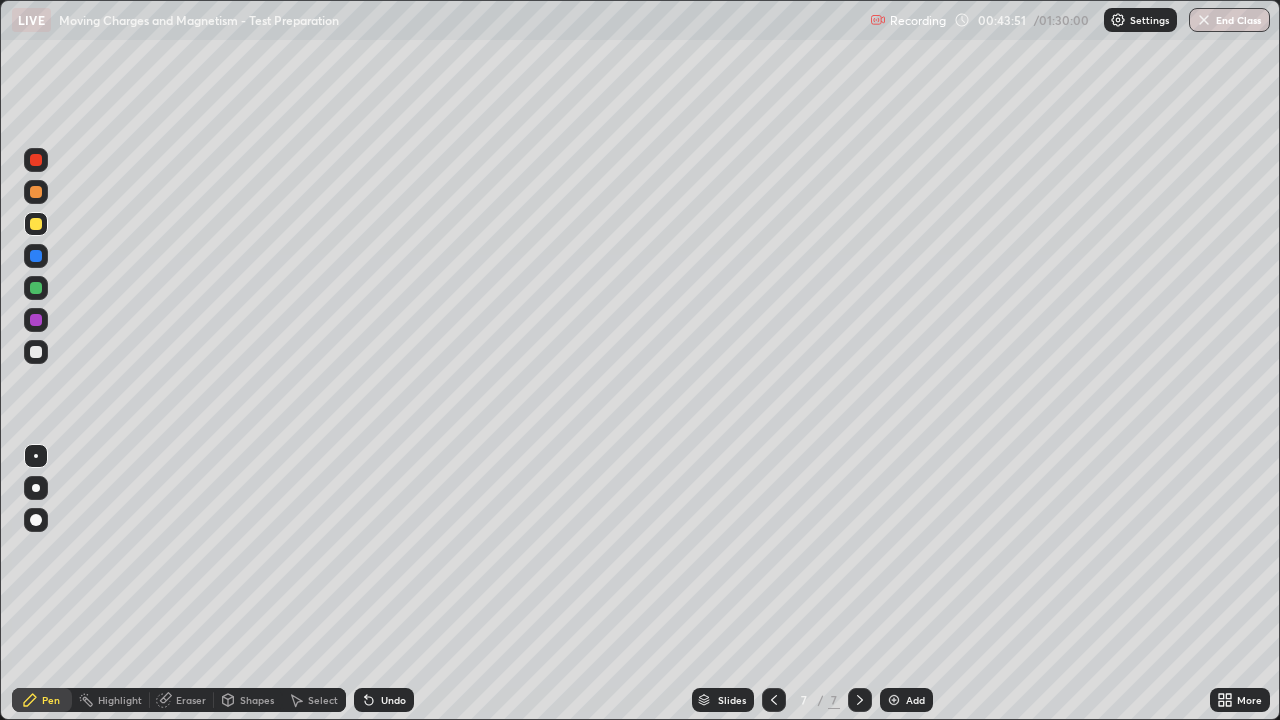 click on "Undo" at bounding box center (393, 700) 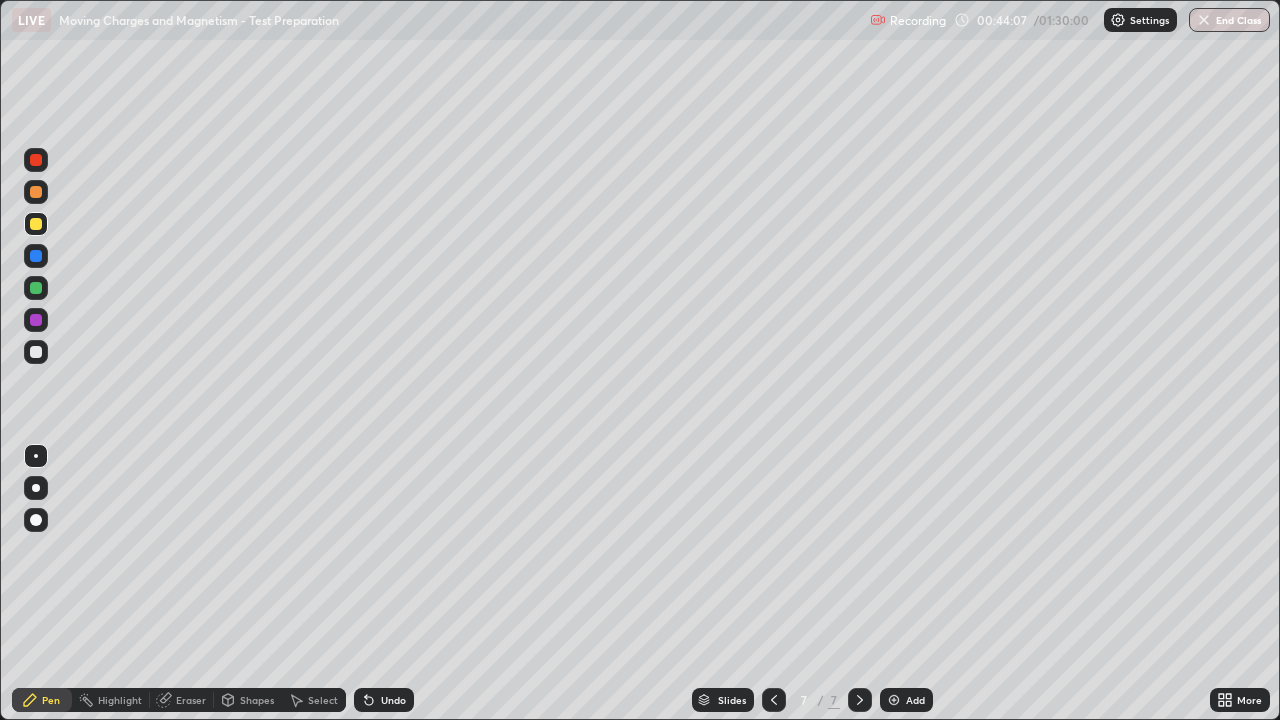 click at bounding box center [36, 288] 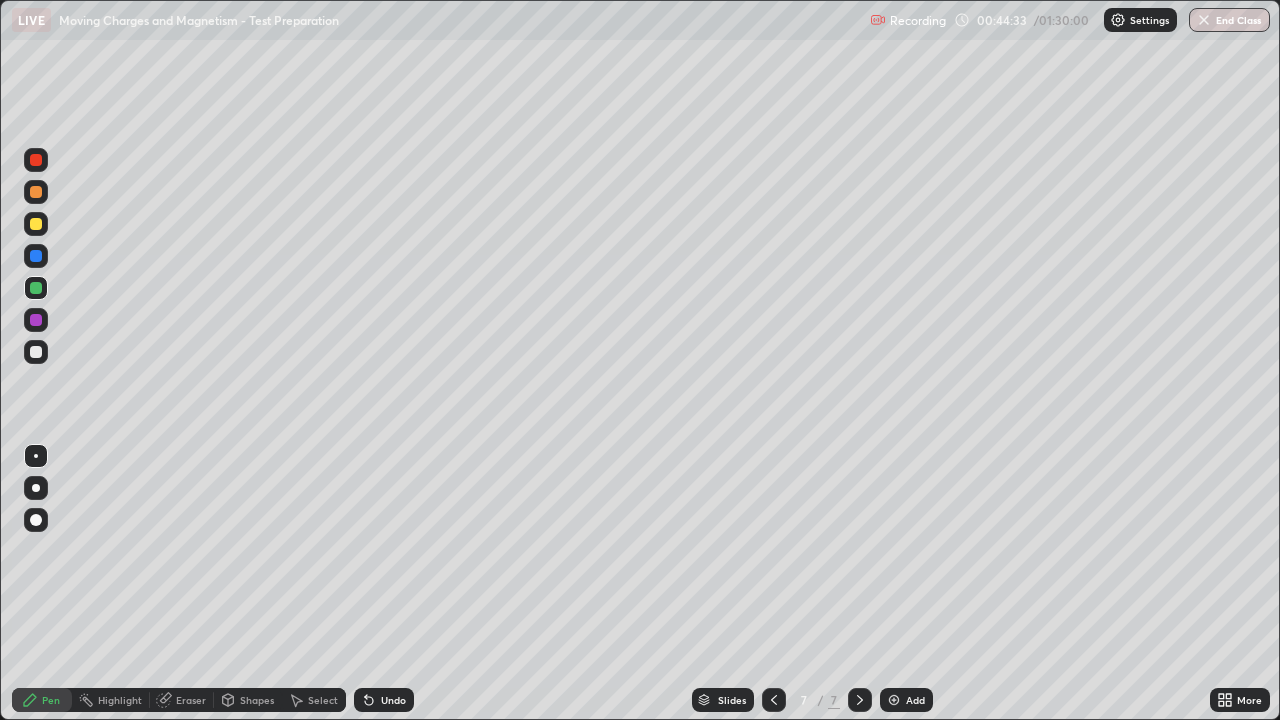 click at bounding box center (36, 256) 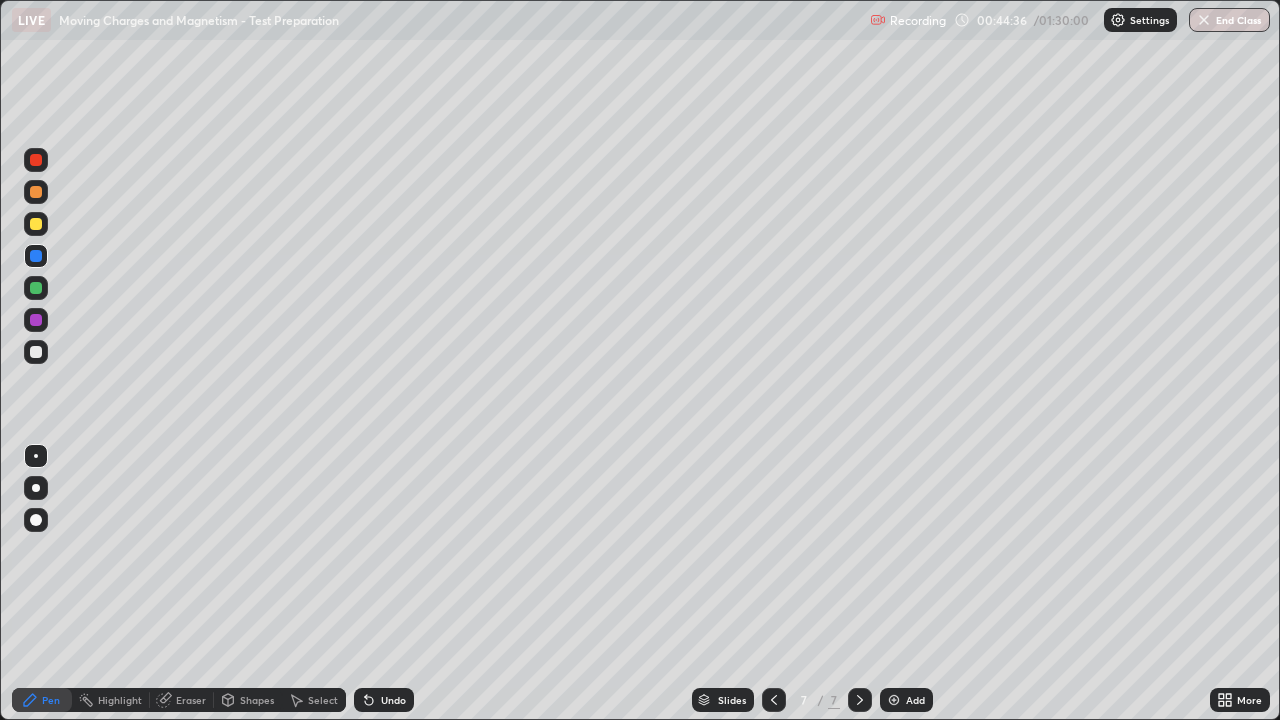 click on "Undo" at bounding box center [393, 700] 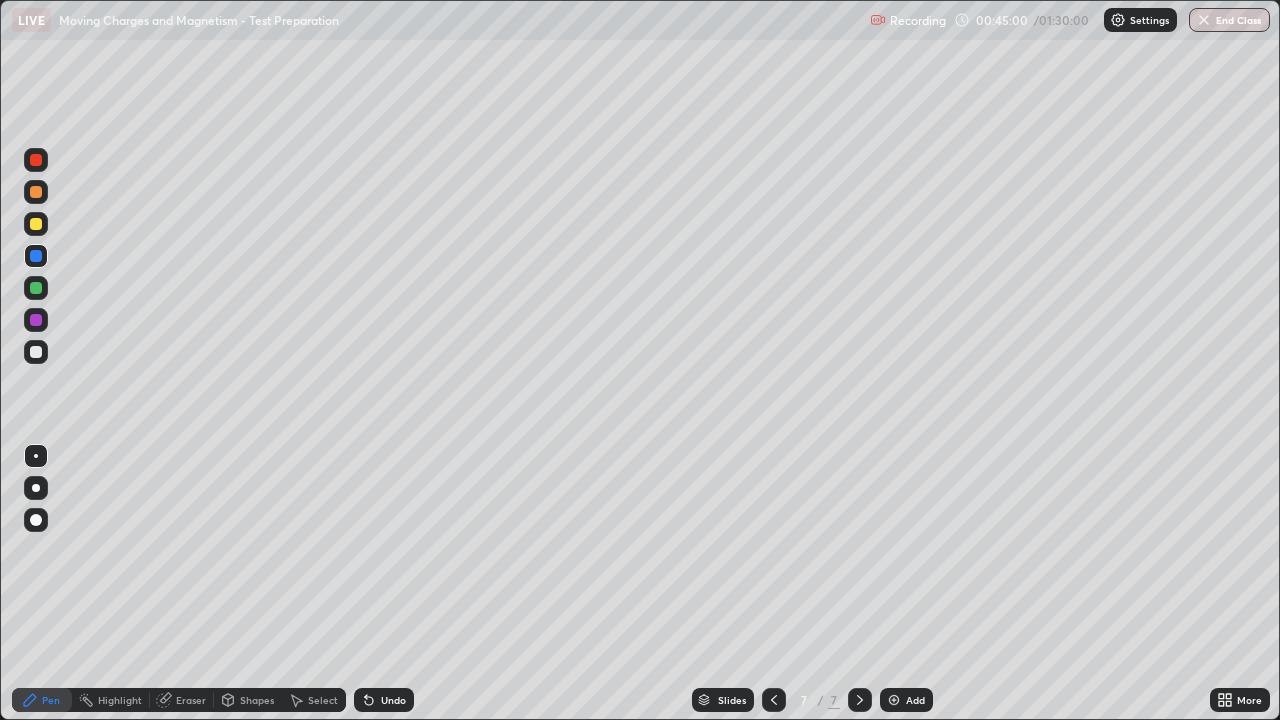 click at bounding box center [36, 352] 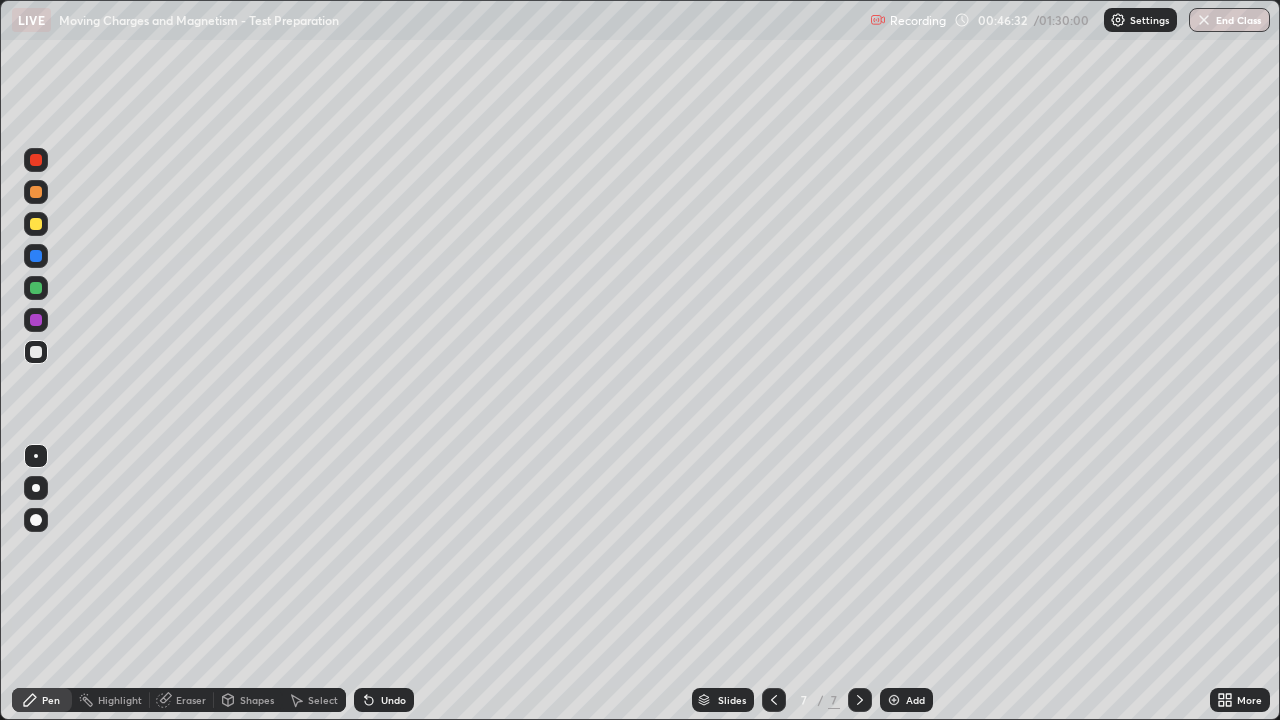 click on "Undo" at bounding box center [393, 700] 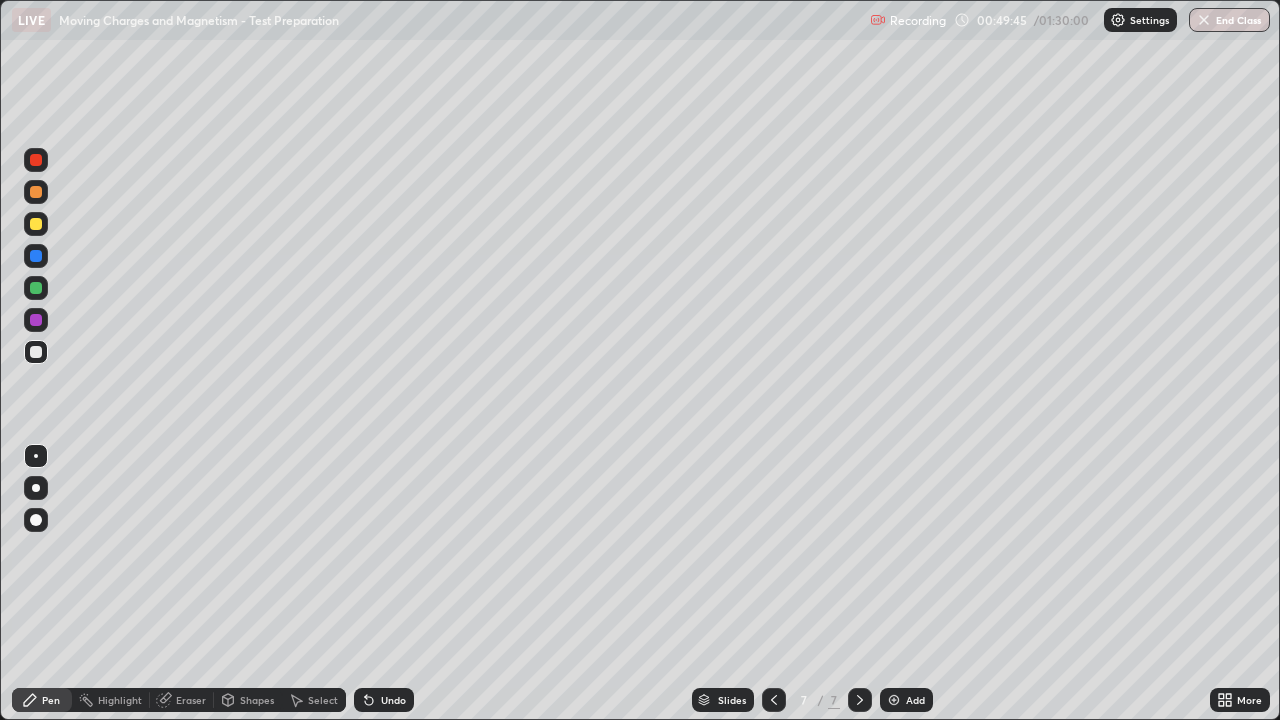 click on "Undo" at bounding box center [393, 700] 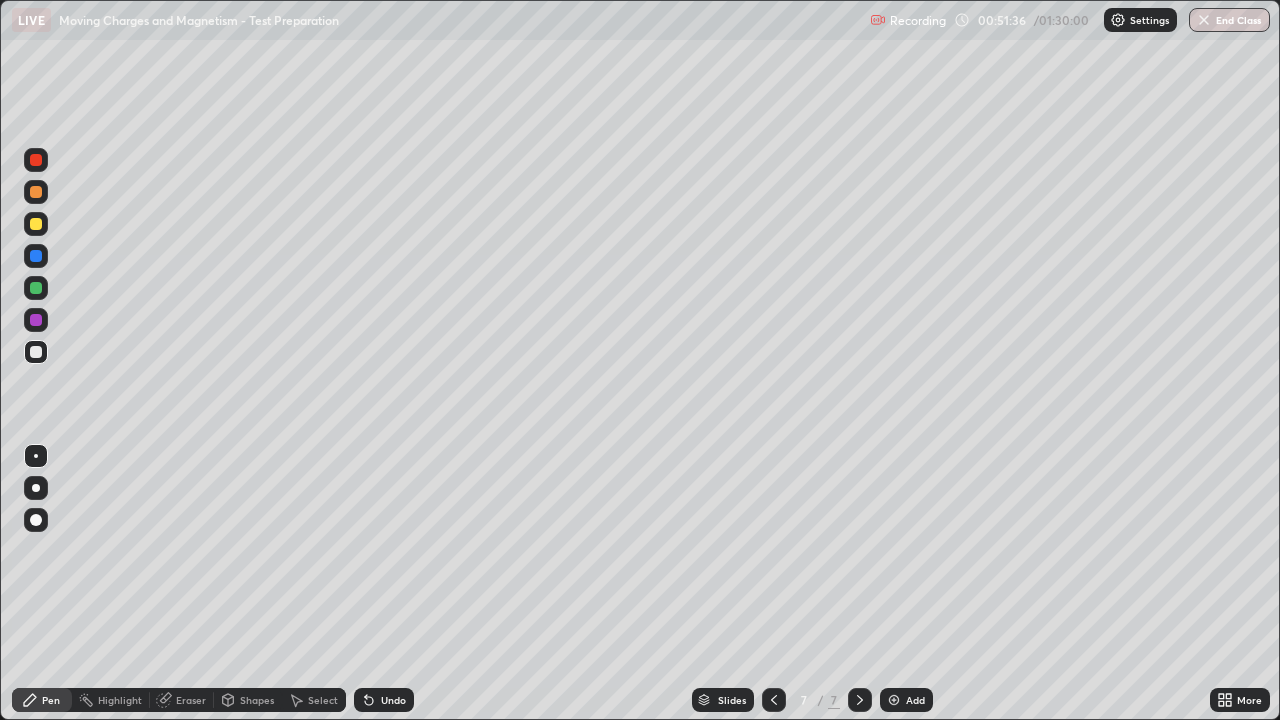 click on "Eraser" at bounding box center (191, 700) 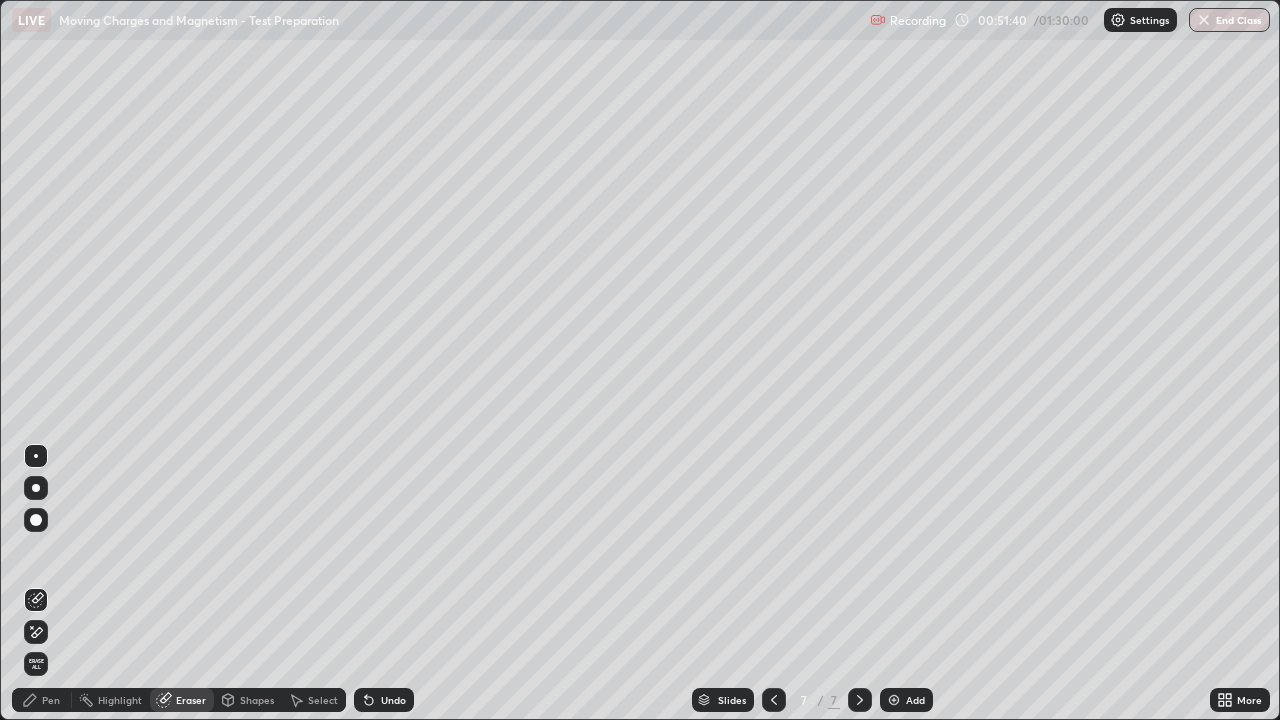 click 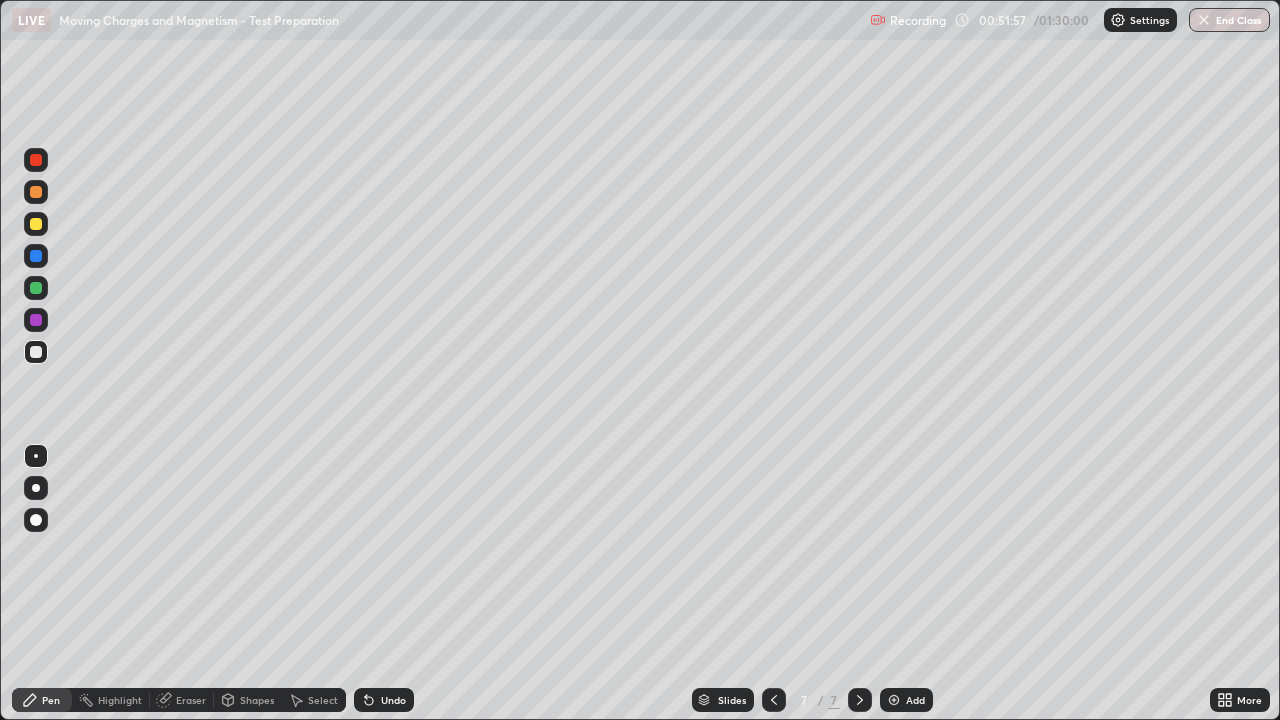 click on "Undo" at bounding box center (393, 700) 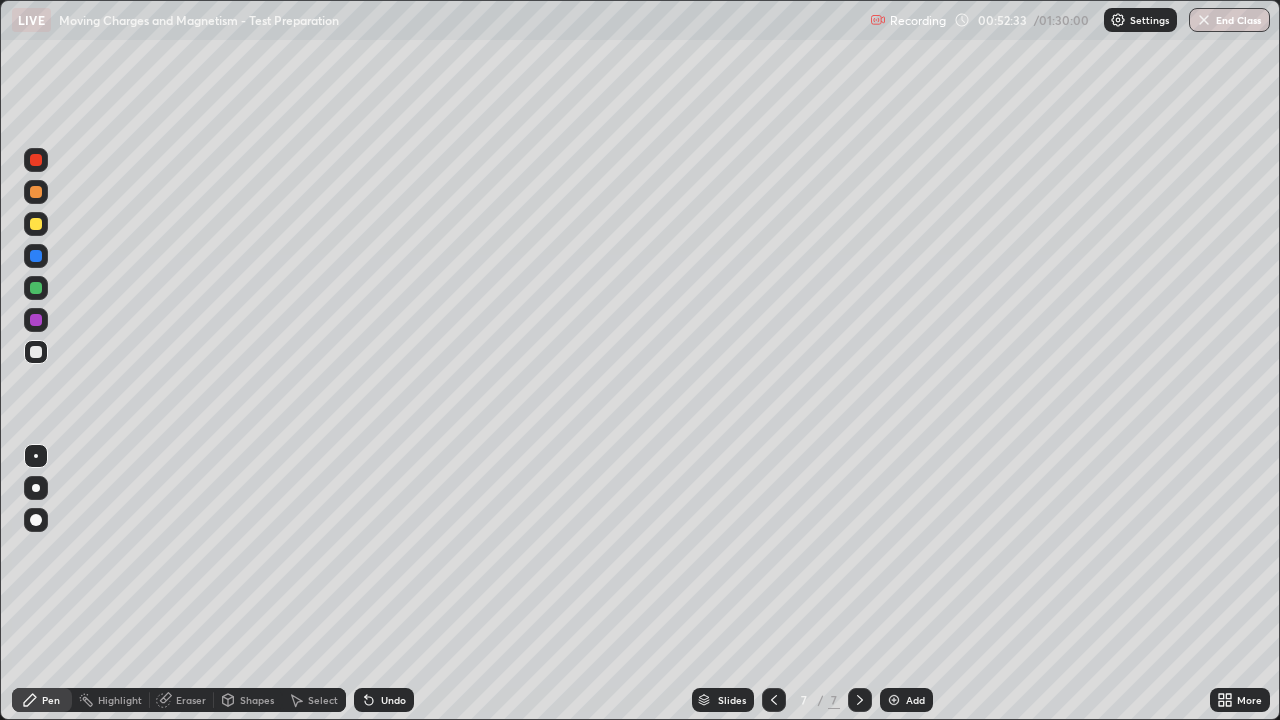 click at bounding box center [894, 700] 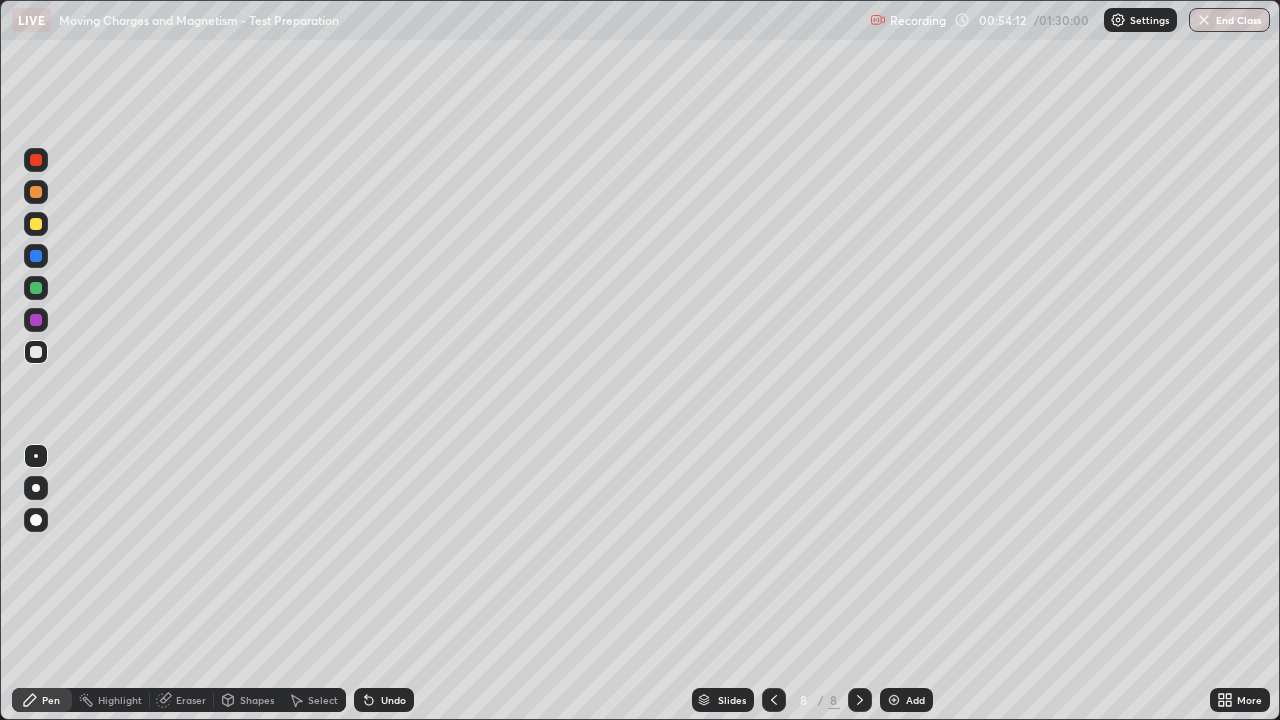 click on "Undo" at bounding box center [393, 700] 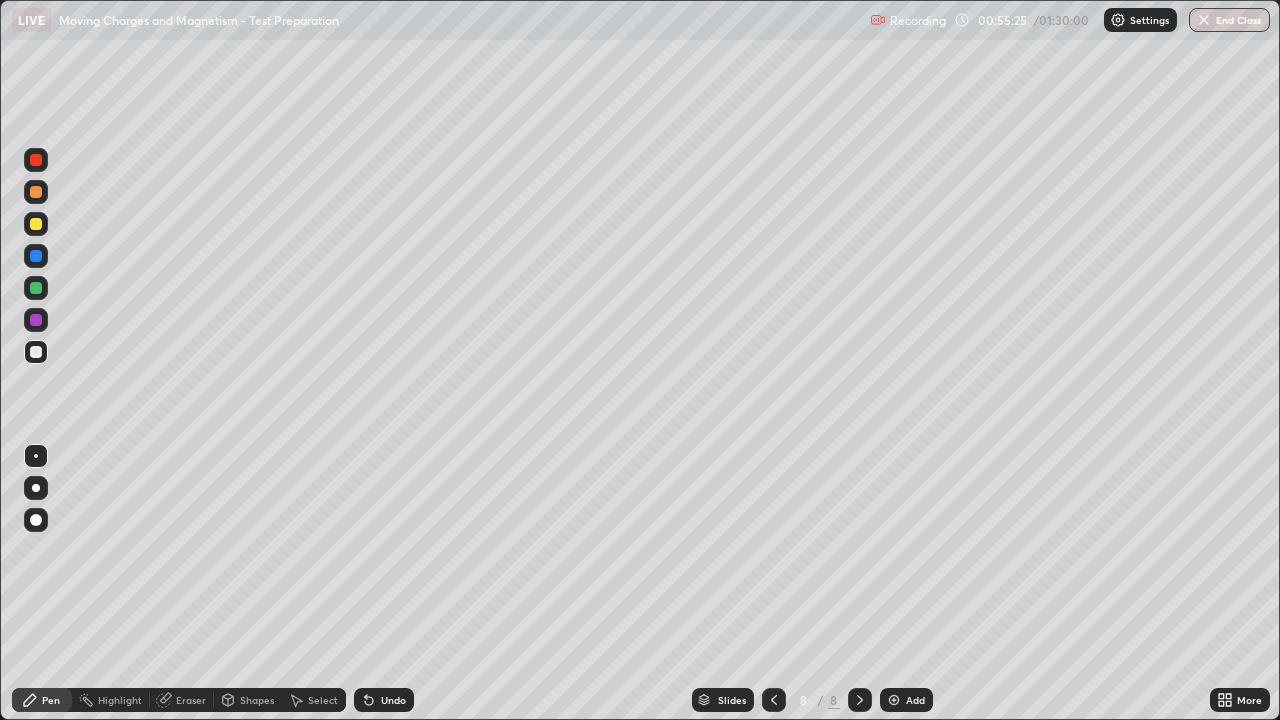 click on "Undo" at bounding box center [393, 700] 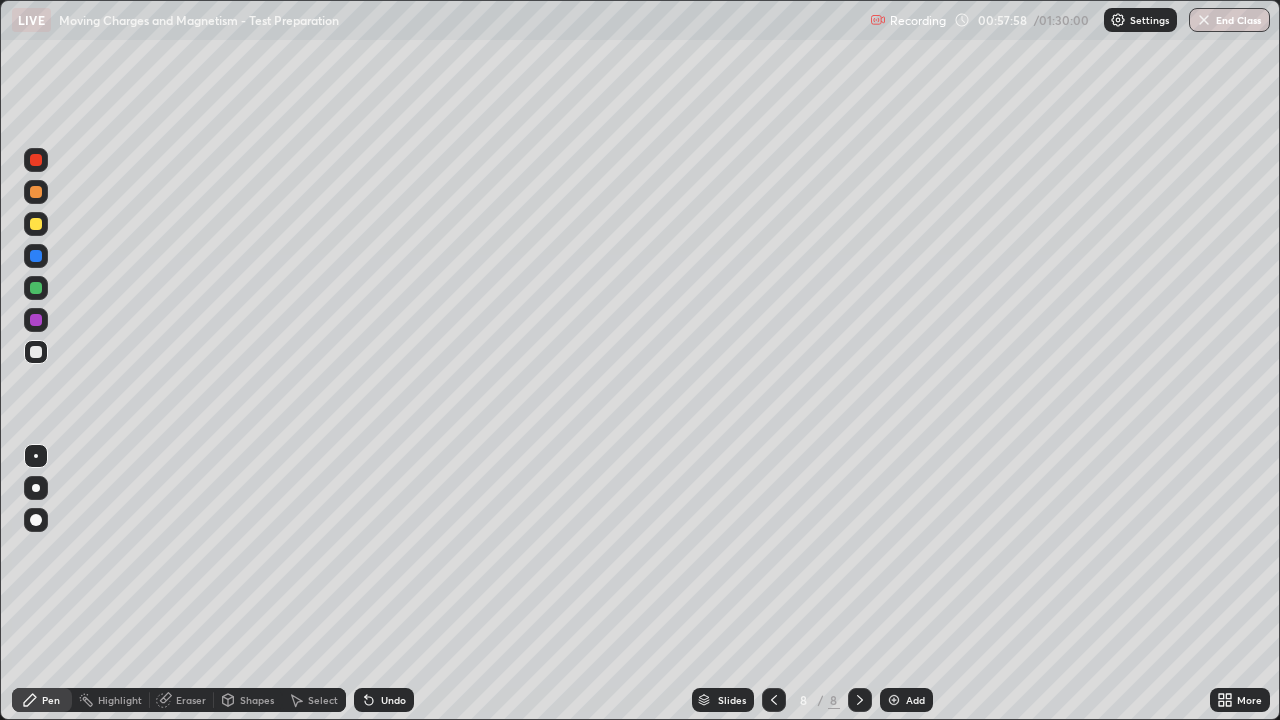 click on "Add" at bounding box center (906, 700) 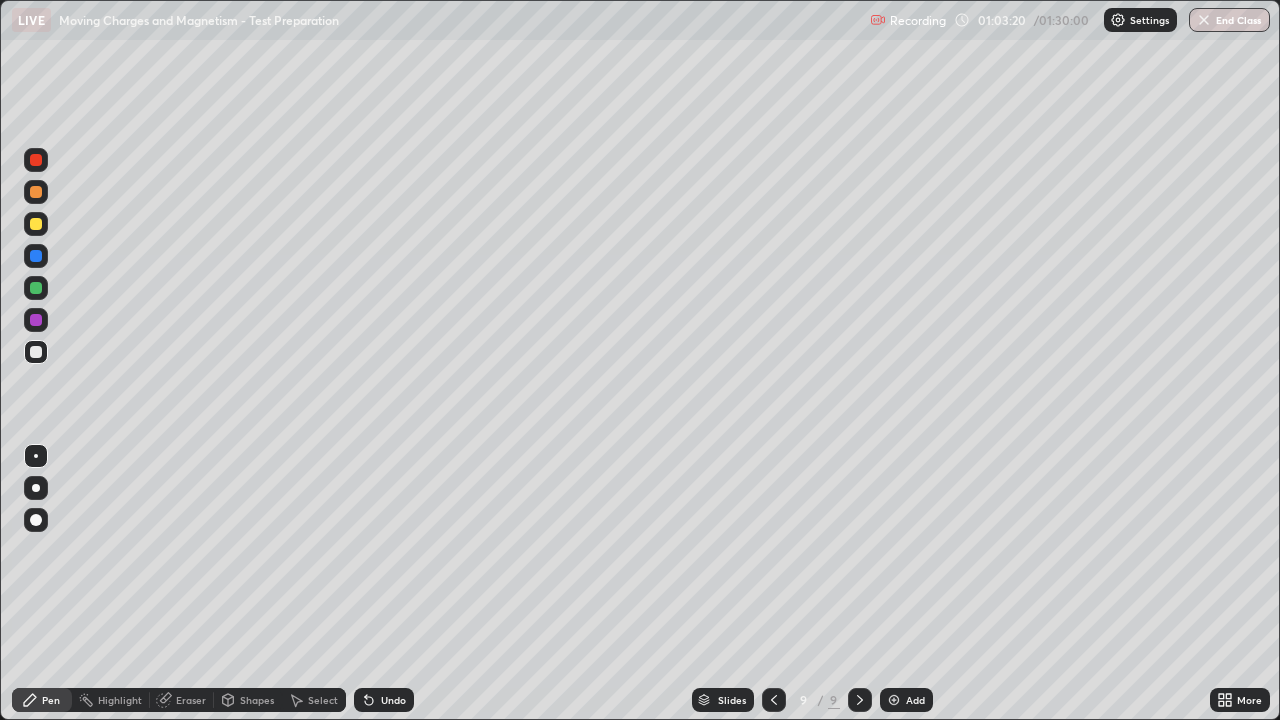 click on "Undo" at bounding box center [384, 700] 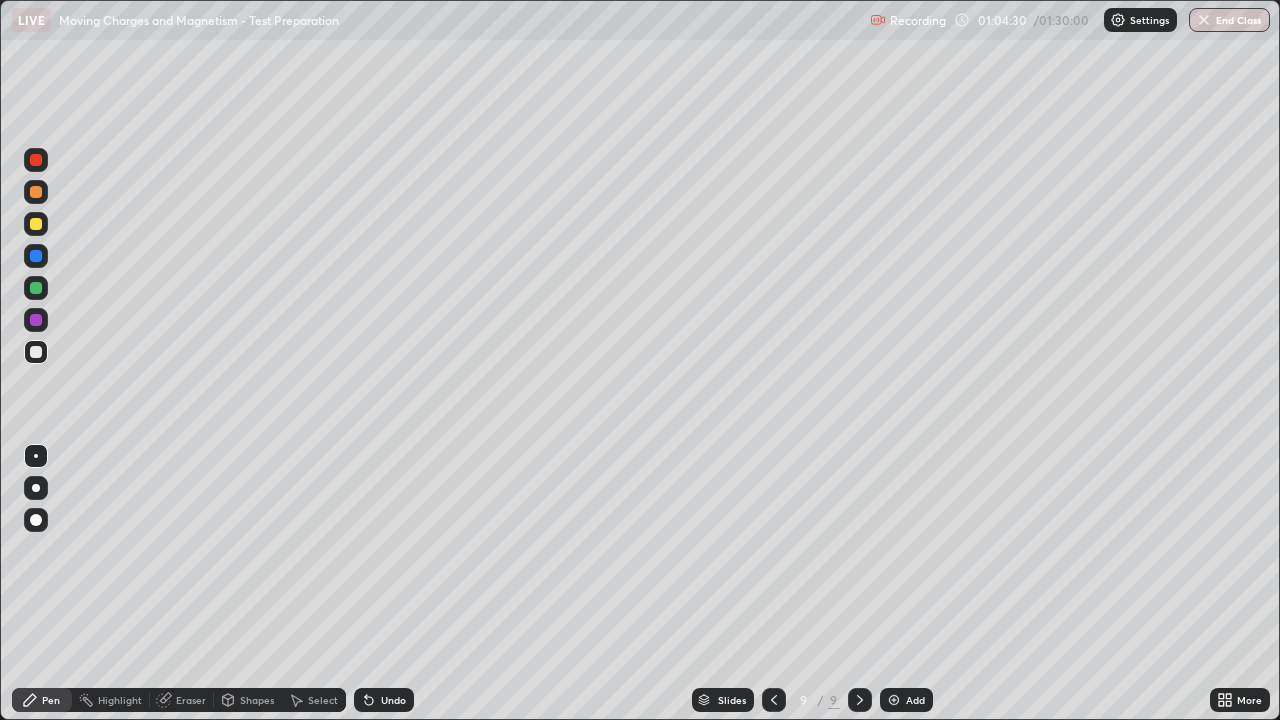 click on "Select" at bounding box center (323, 700) 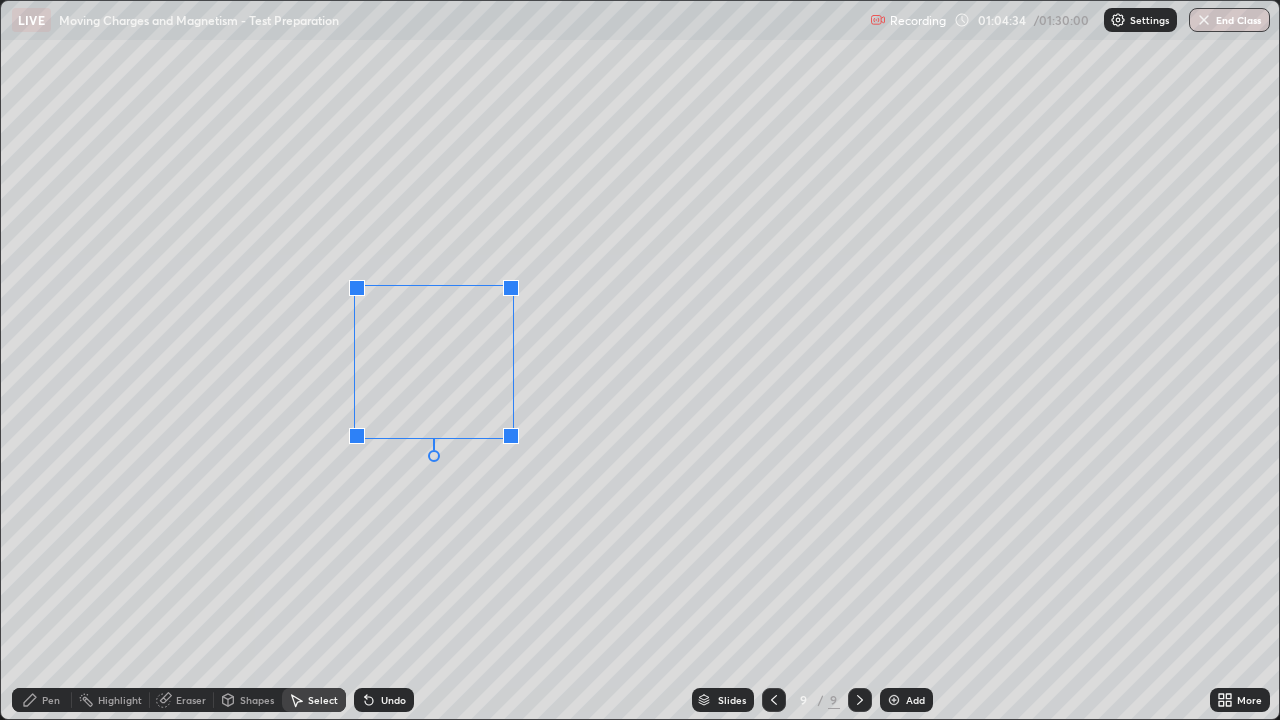 click at bounding box center (511, 288) 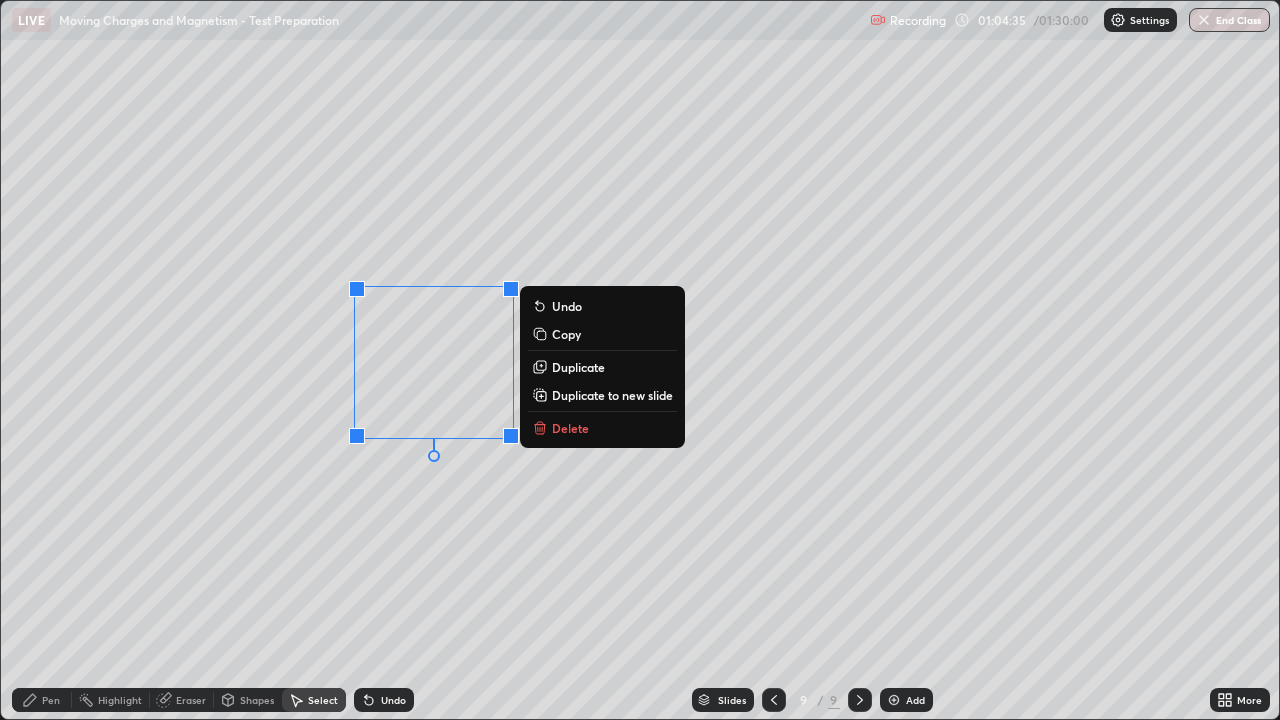 click on "Delete" at bounding box center [570, 428] 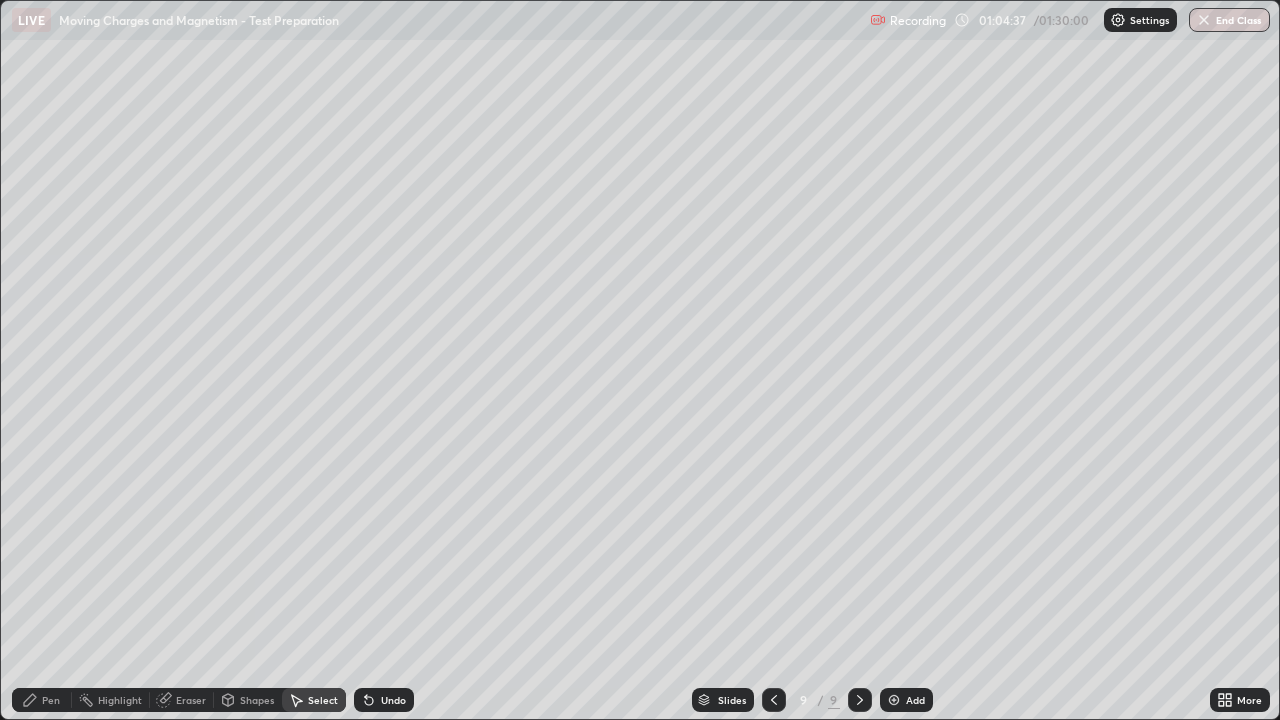 click on "Pen" at bounding box center [42, 700] 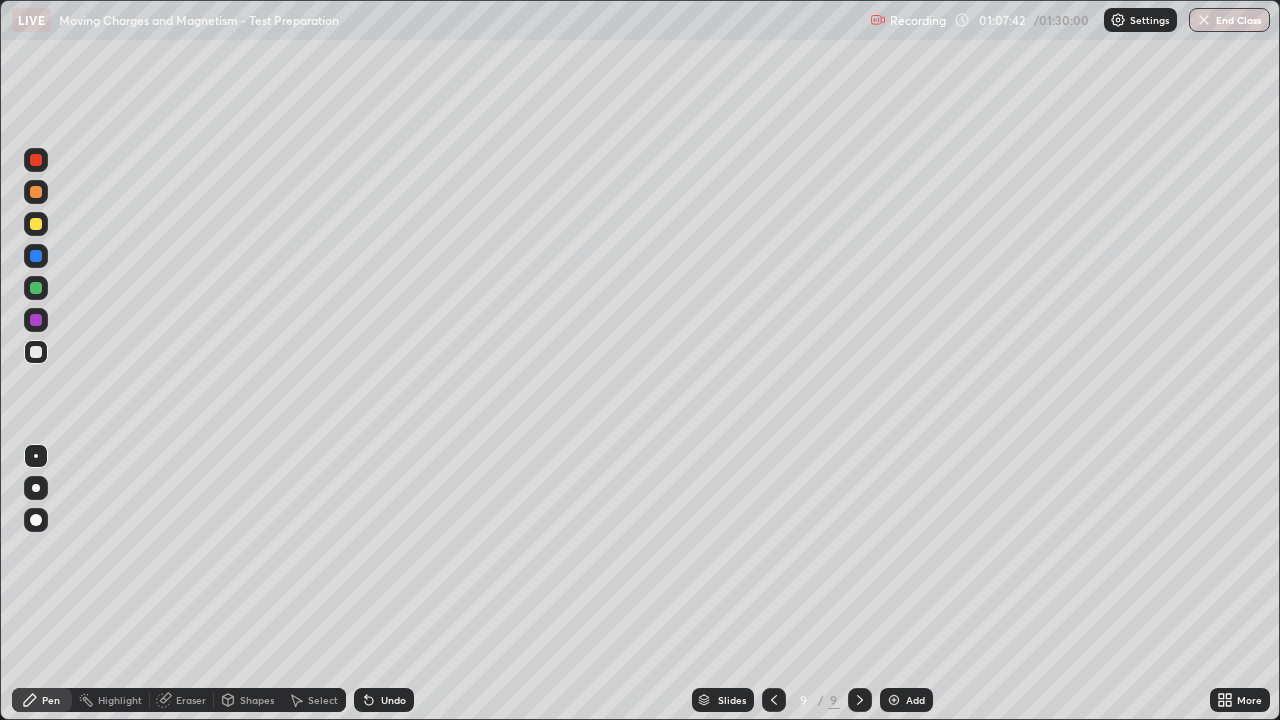 click on "Add" at bounding box center [915, 700] 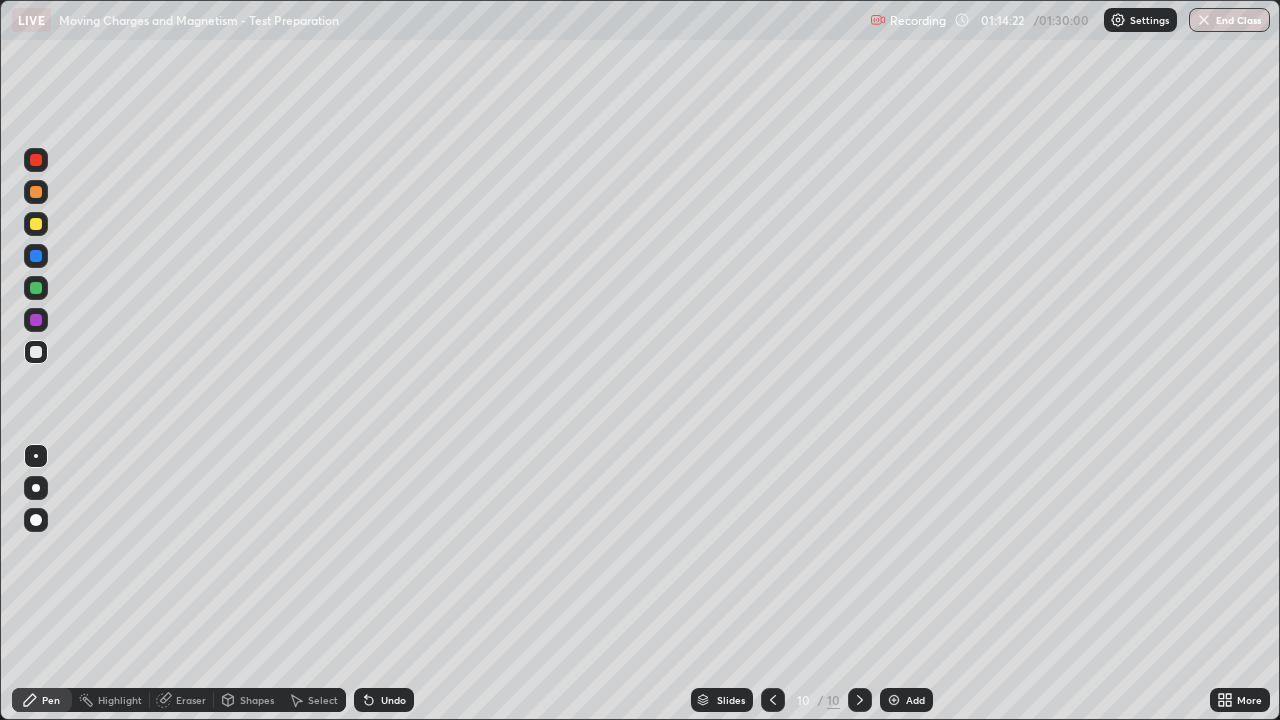click at bounding box center (36, 224) 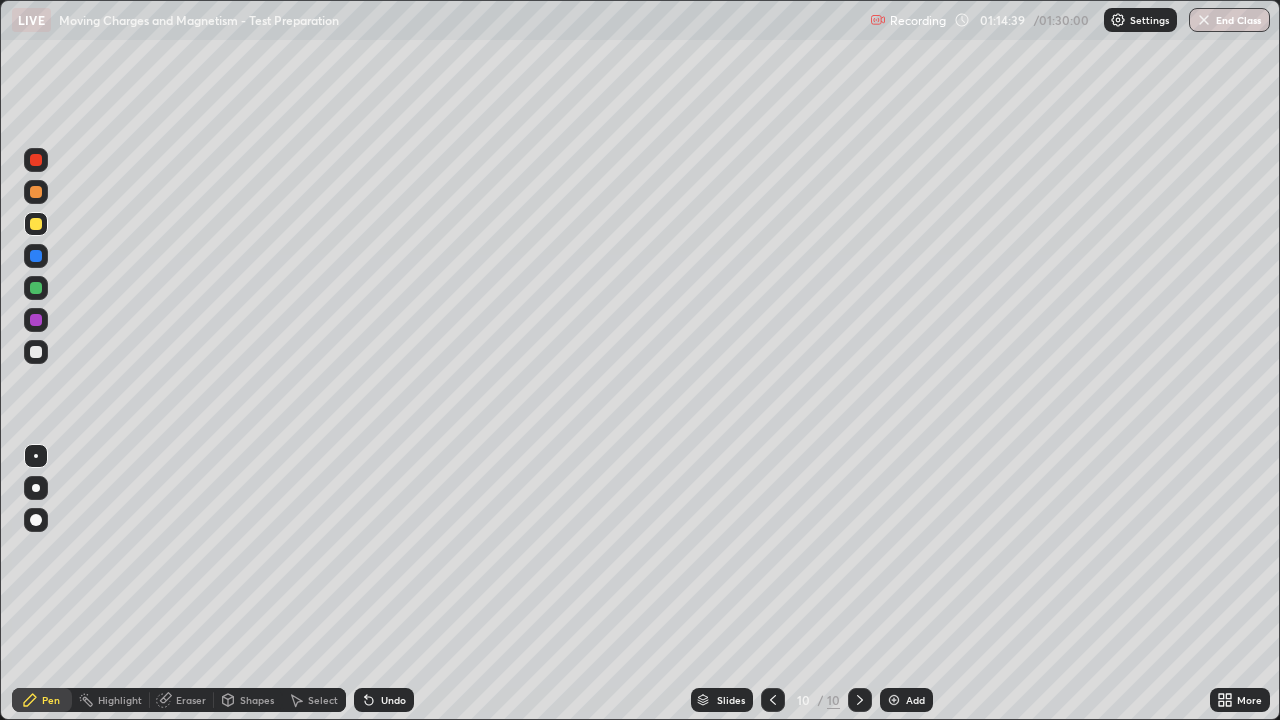 click on "Undo" at bounding box center [393, 700] 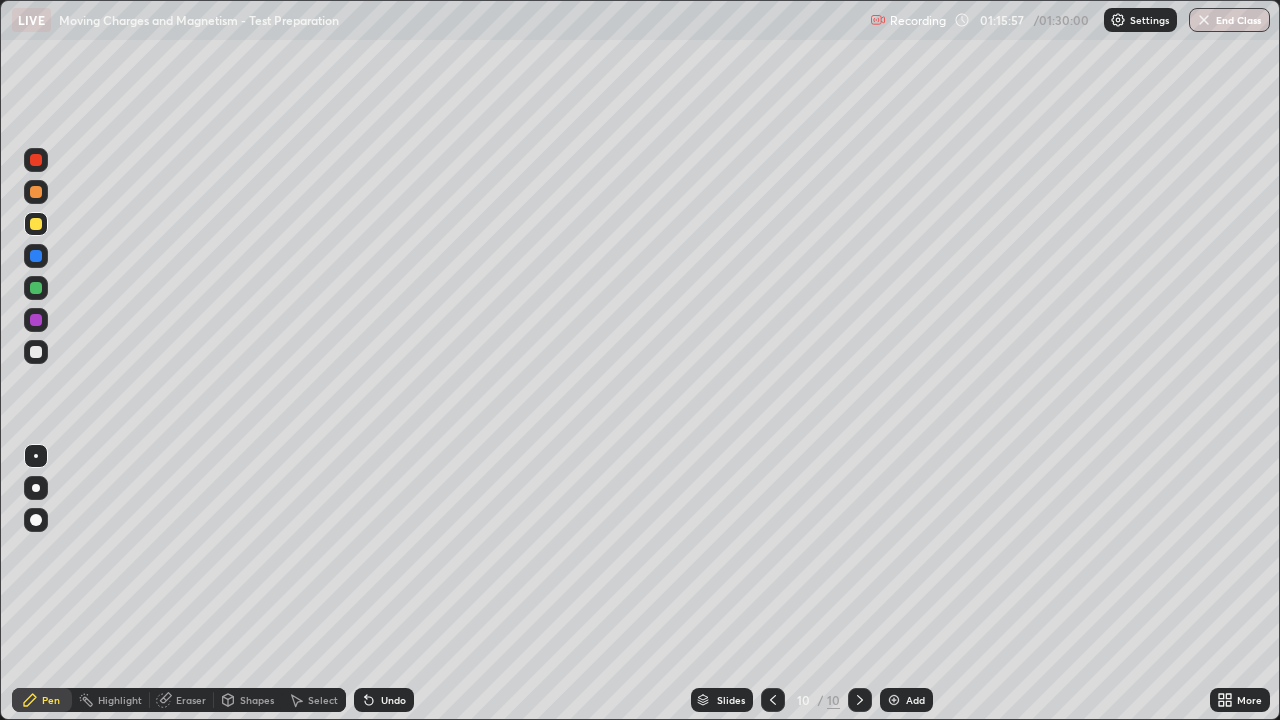 click at bounding box center (36, 352) 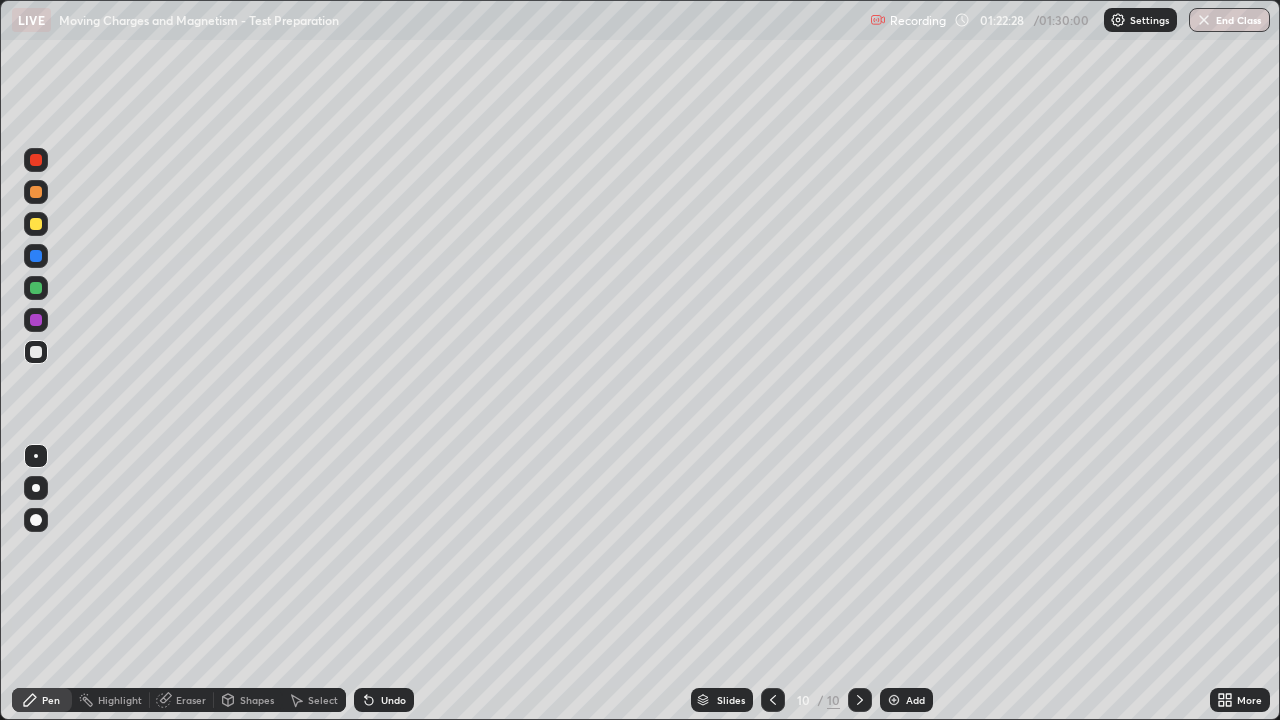 click on "Add" at bounding box center (915, 700) 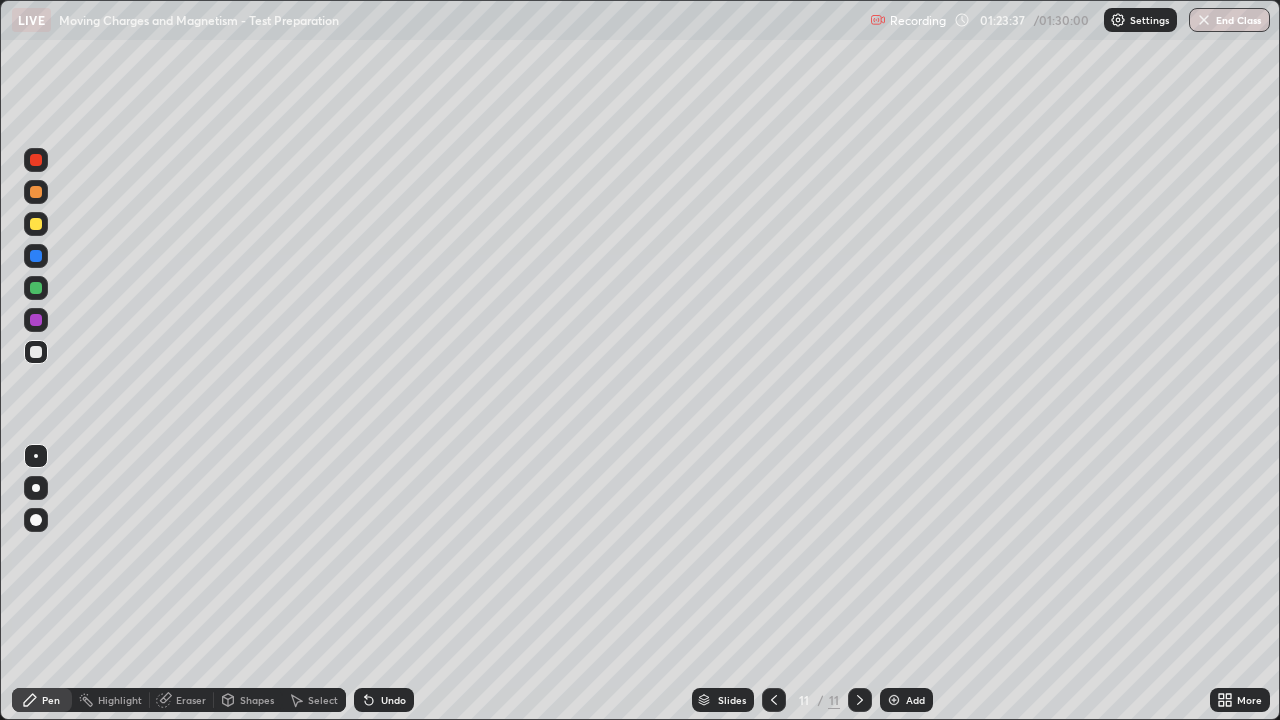 click on "Undo" at bounding box center (393, 700) 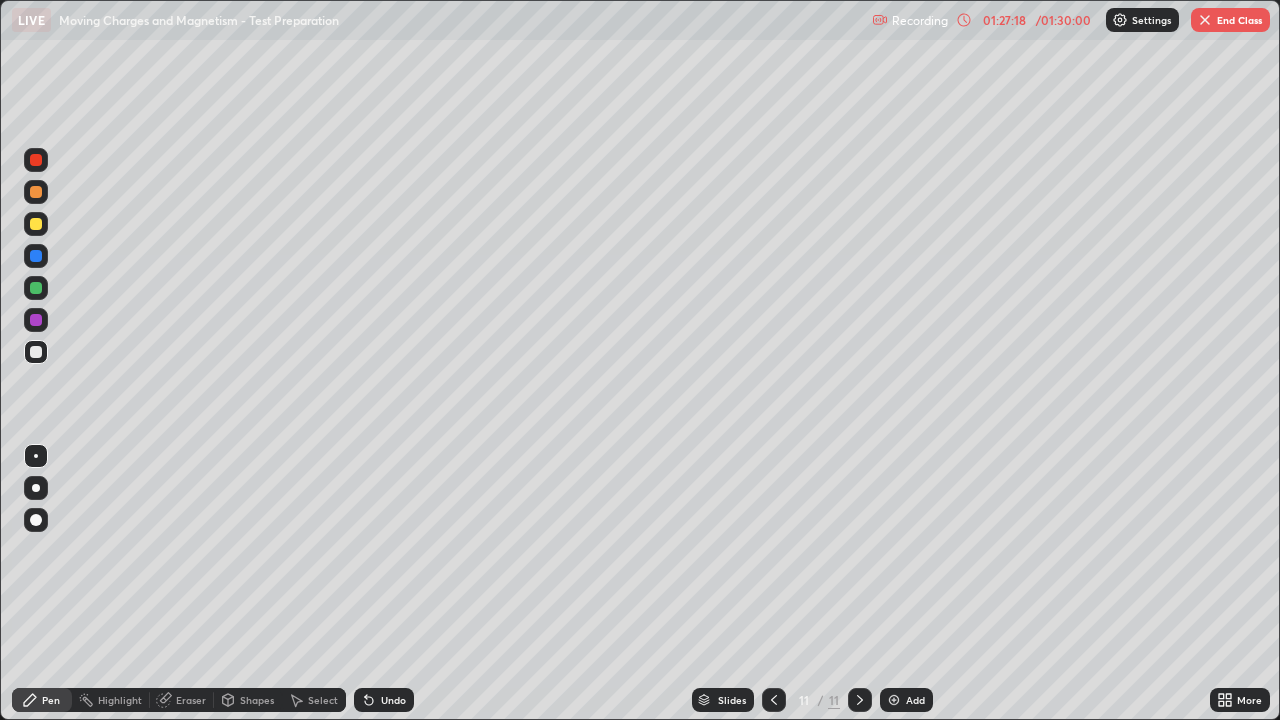 click 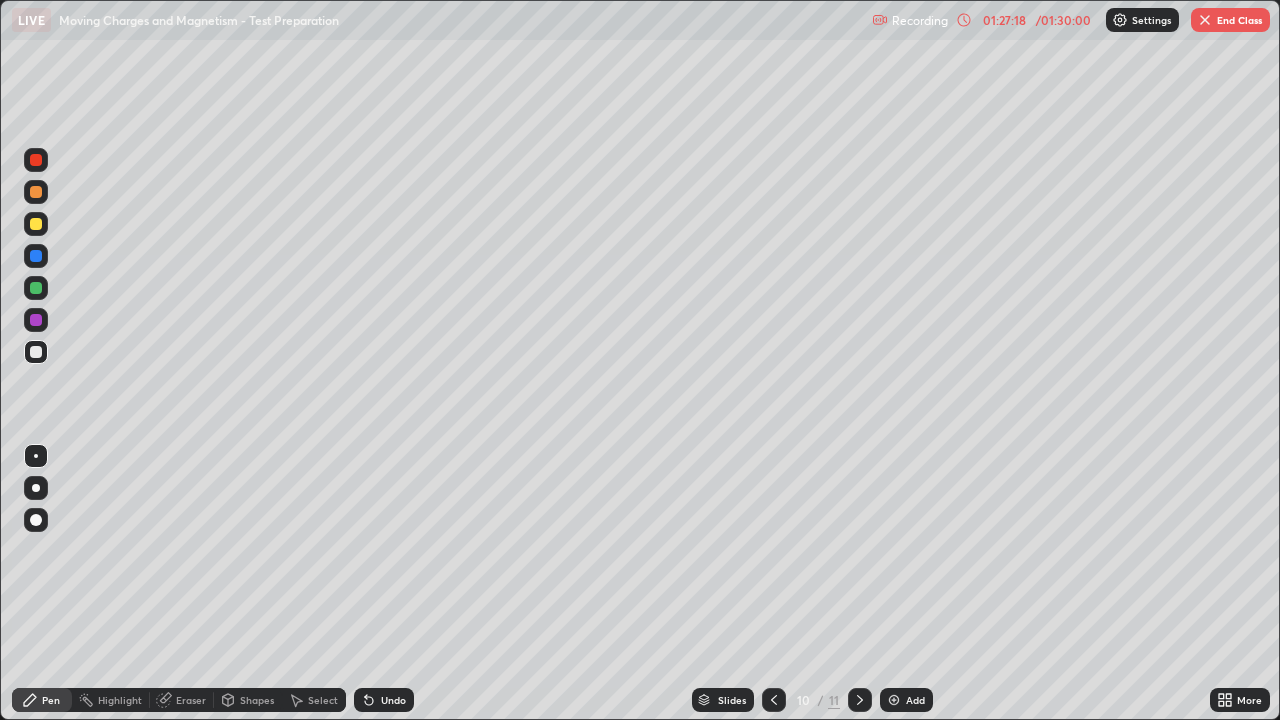 click 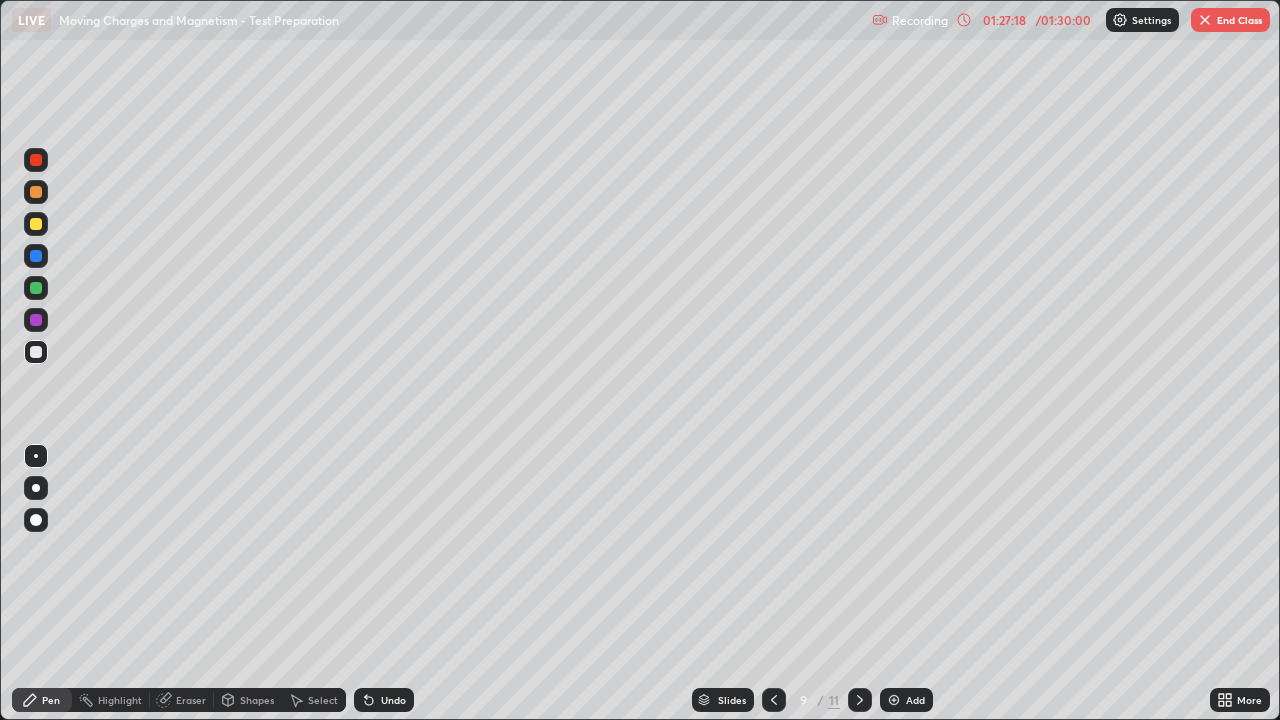 click 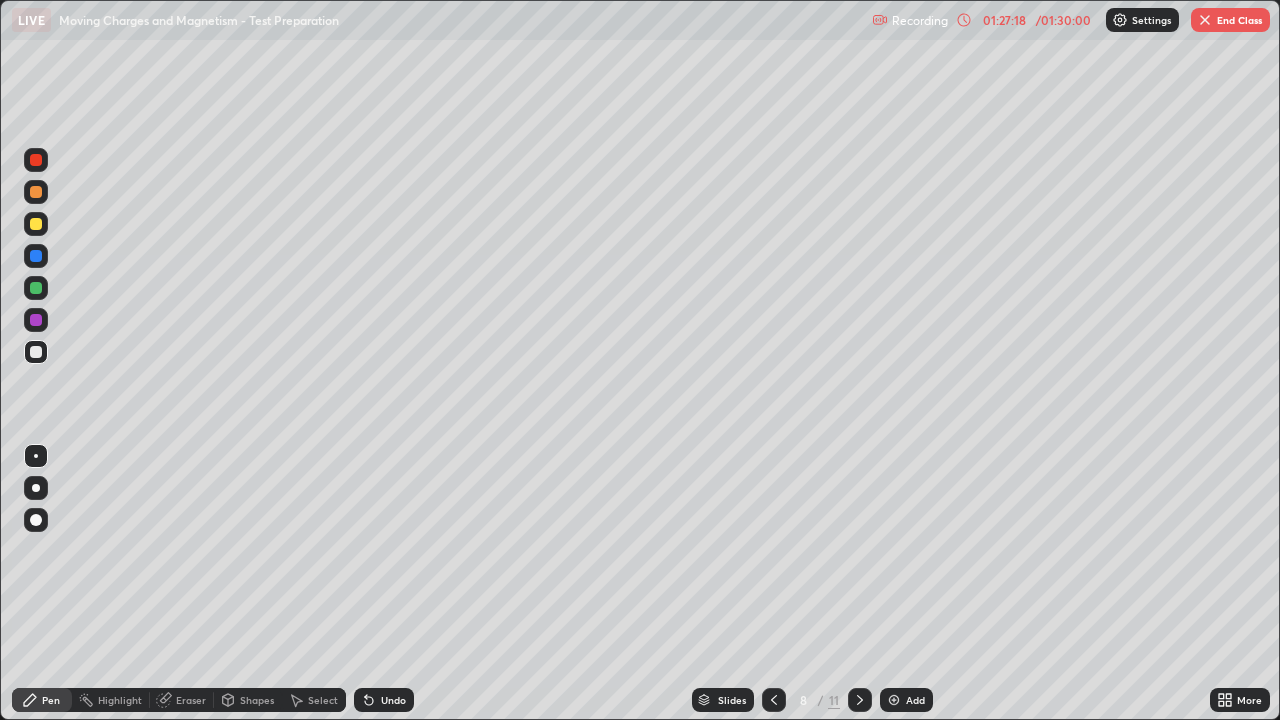 click 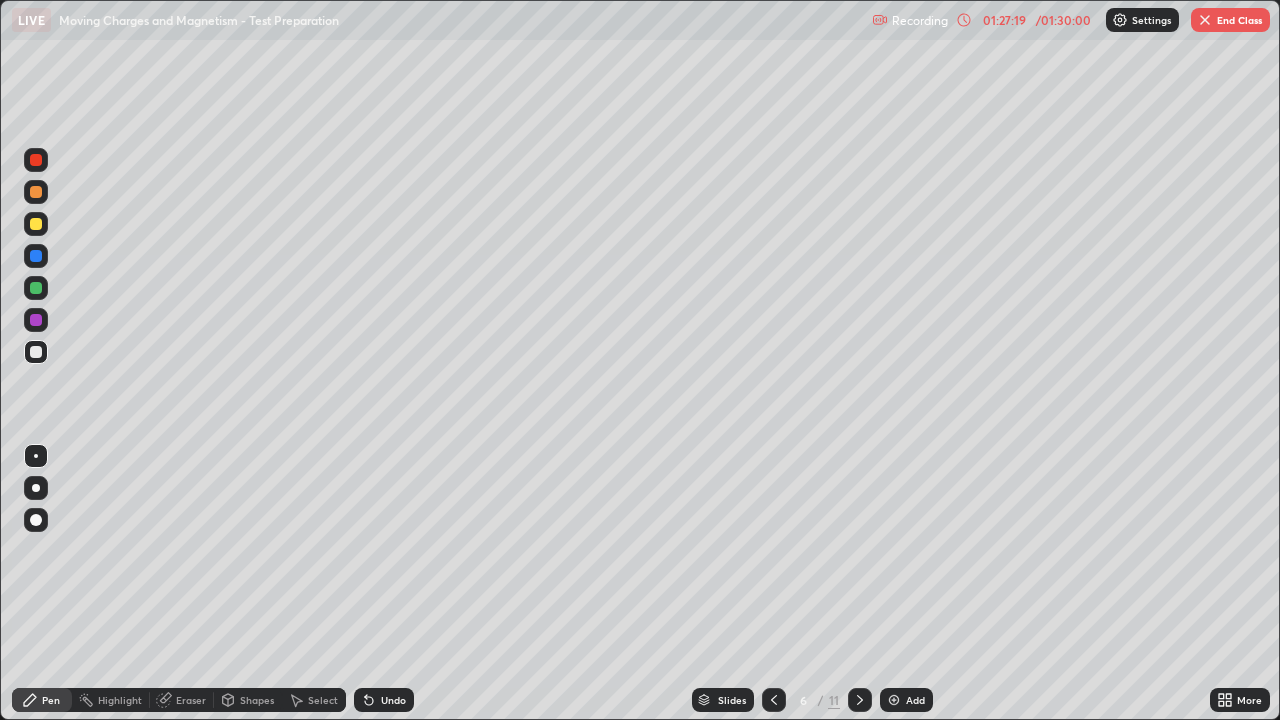 click 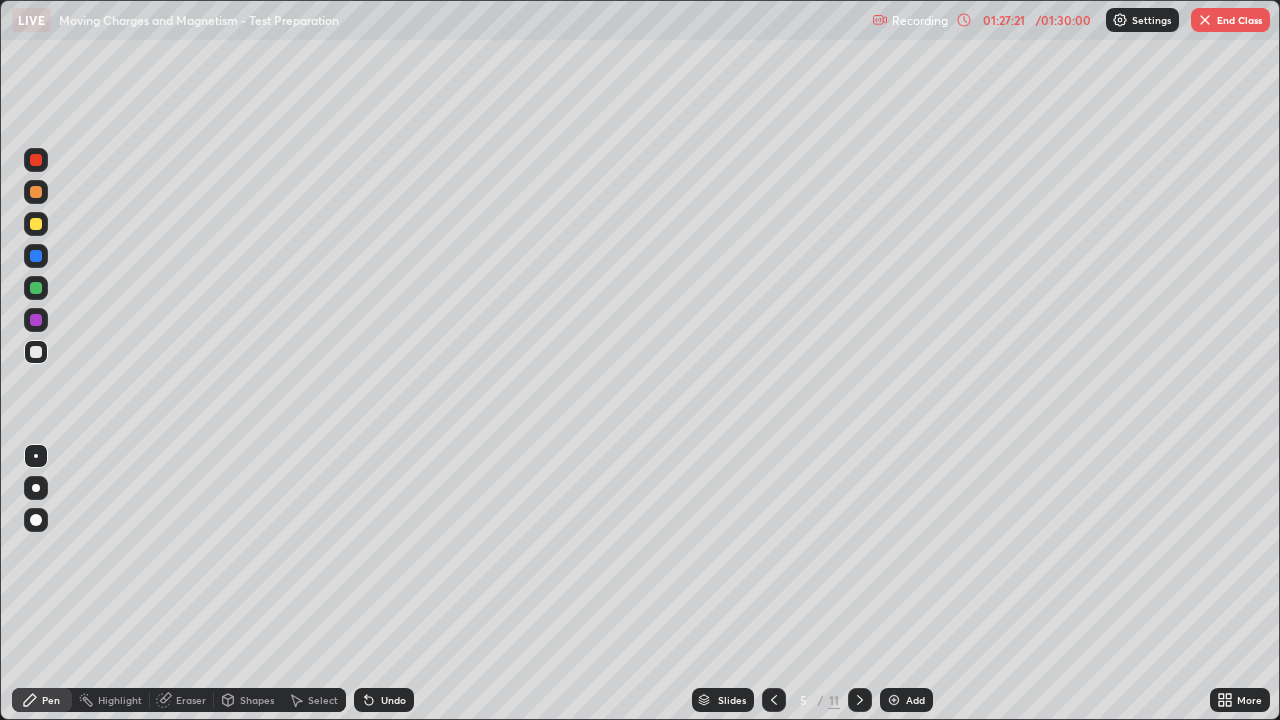 click 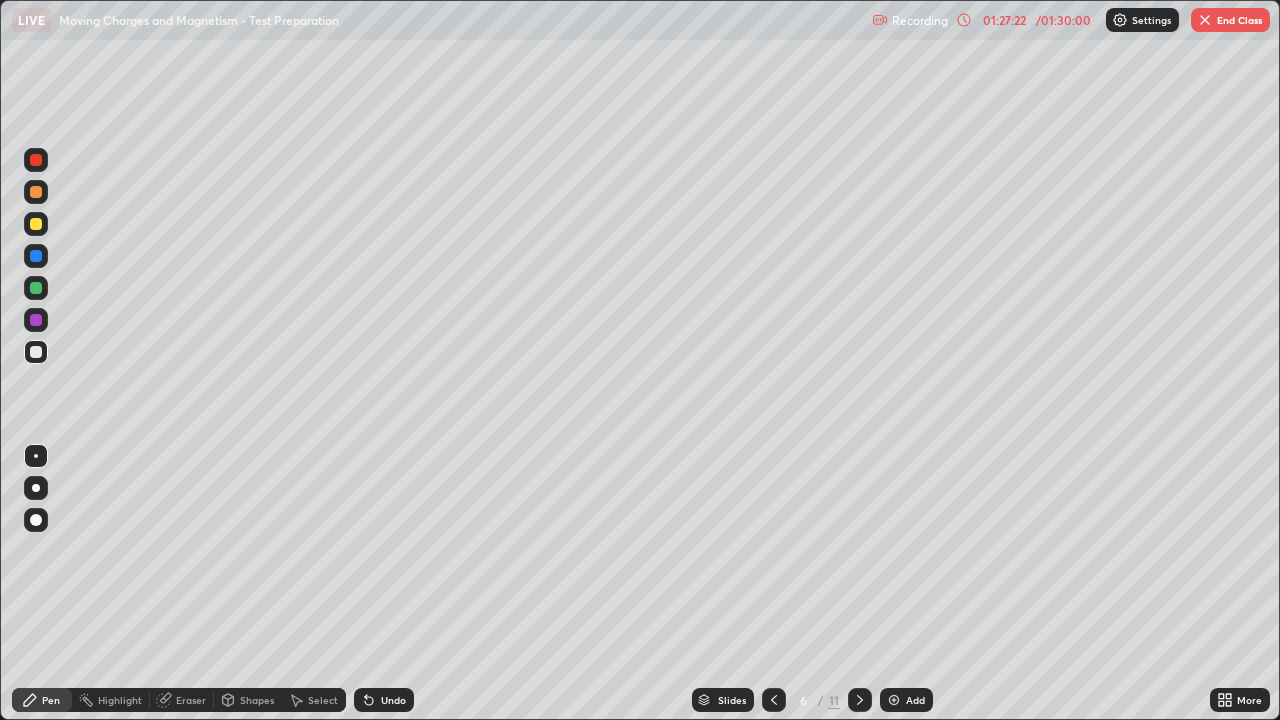 click at bounding box center [860, 700] 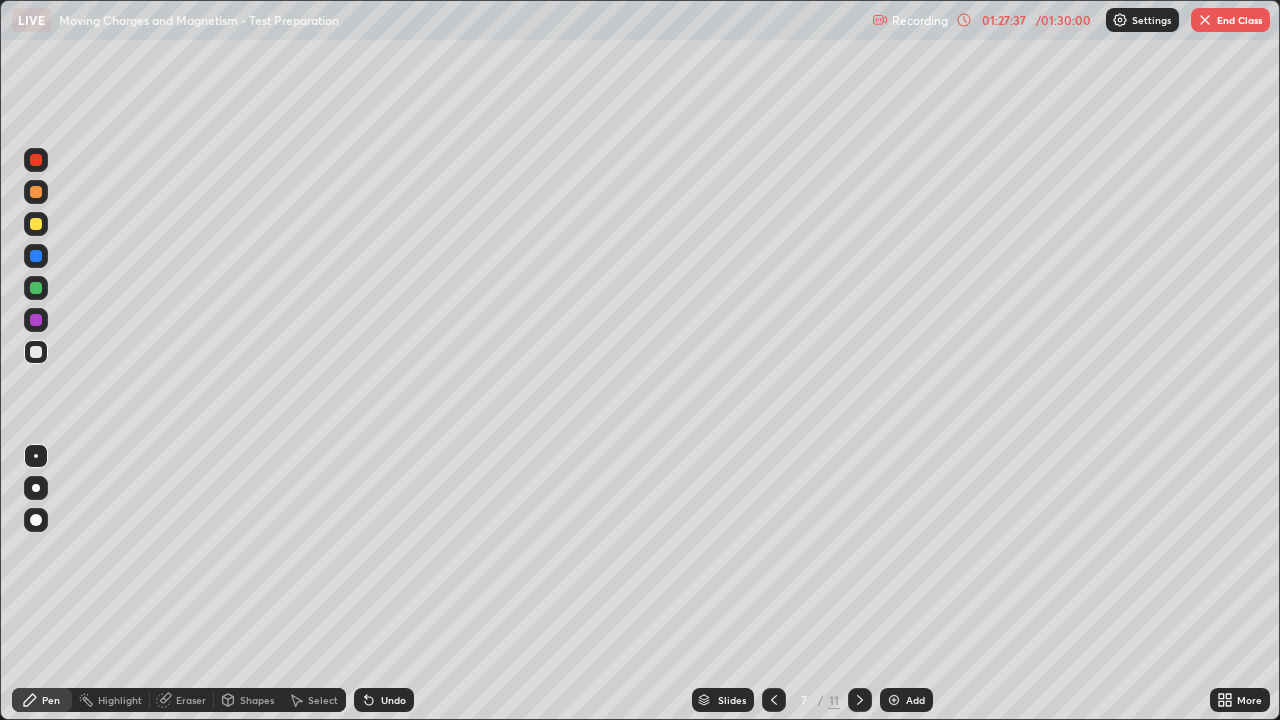 click 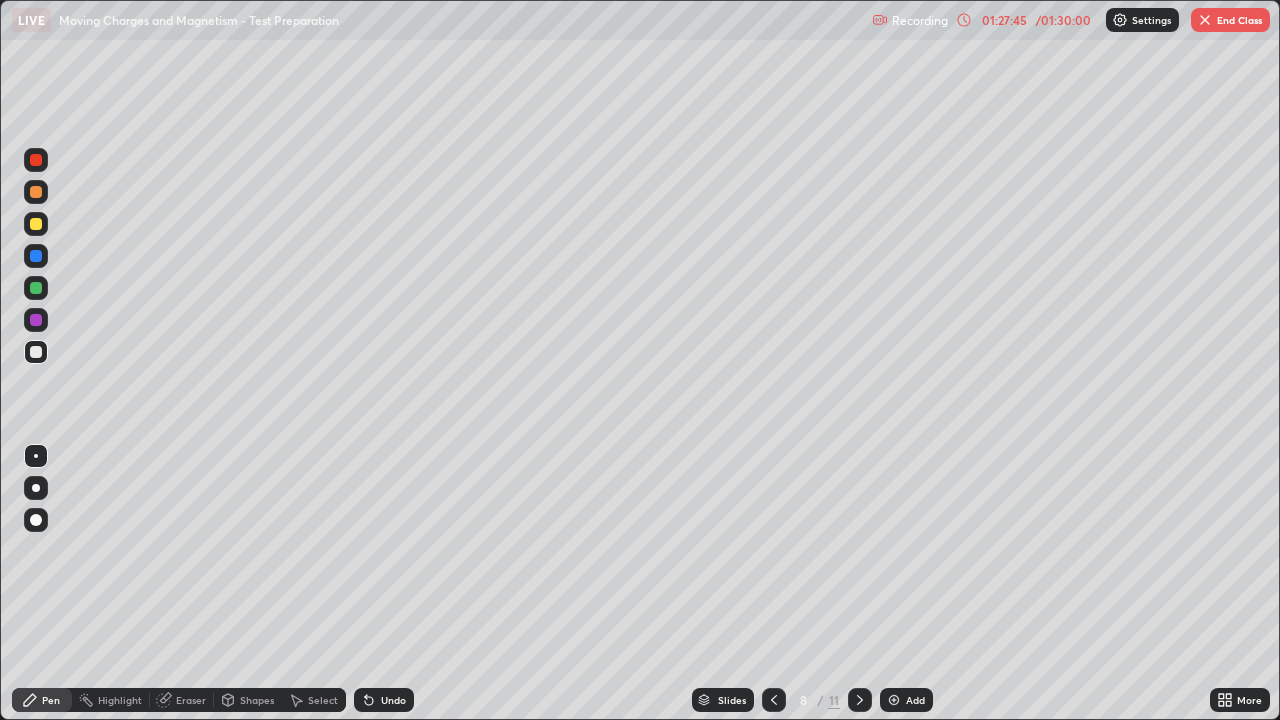 click 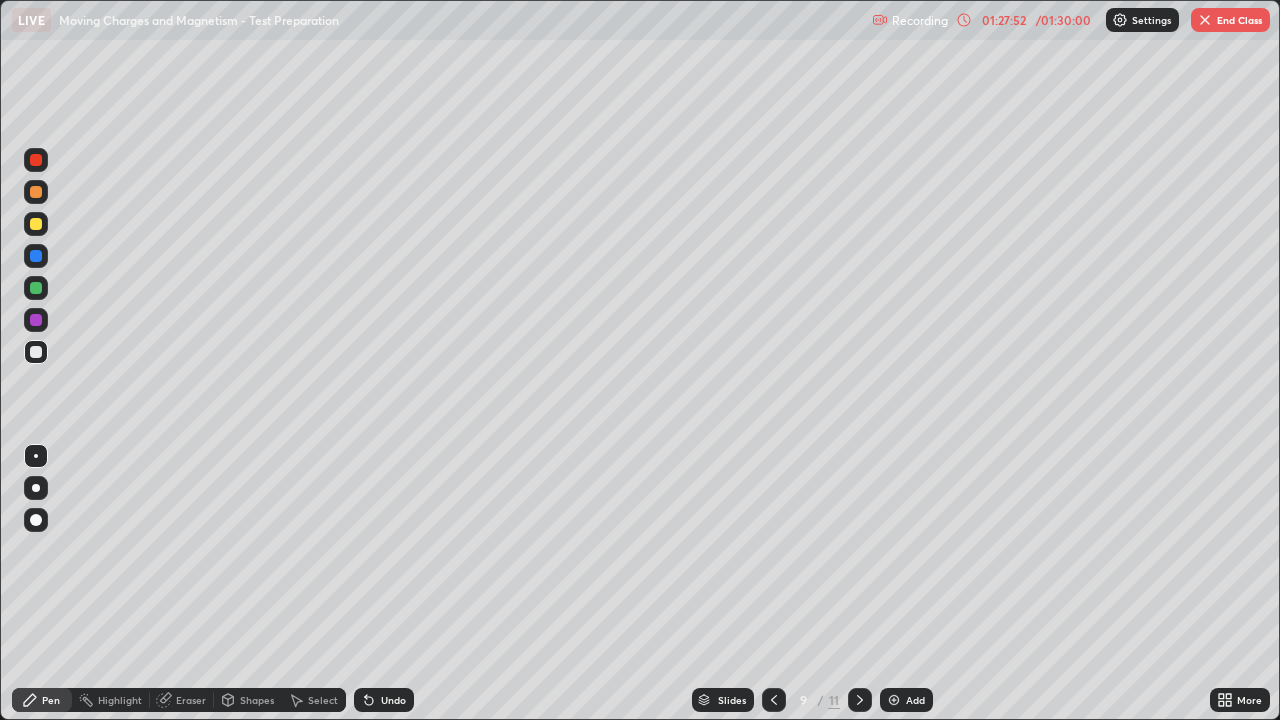 click 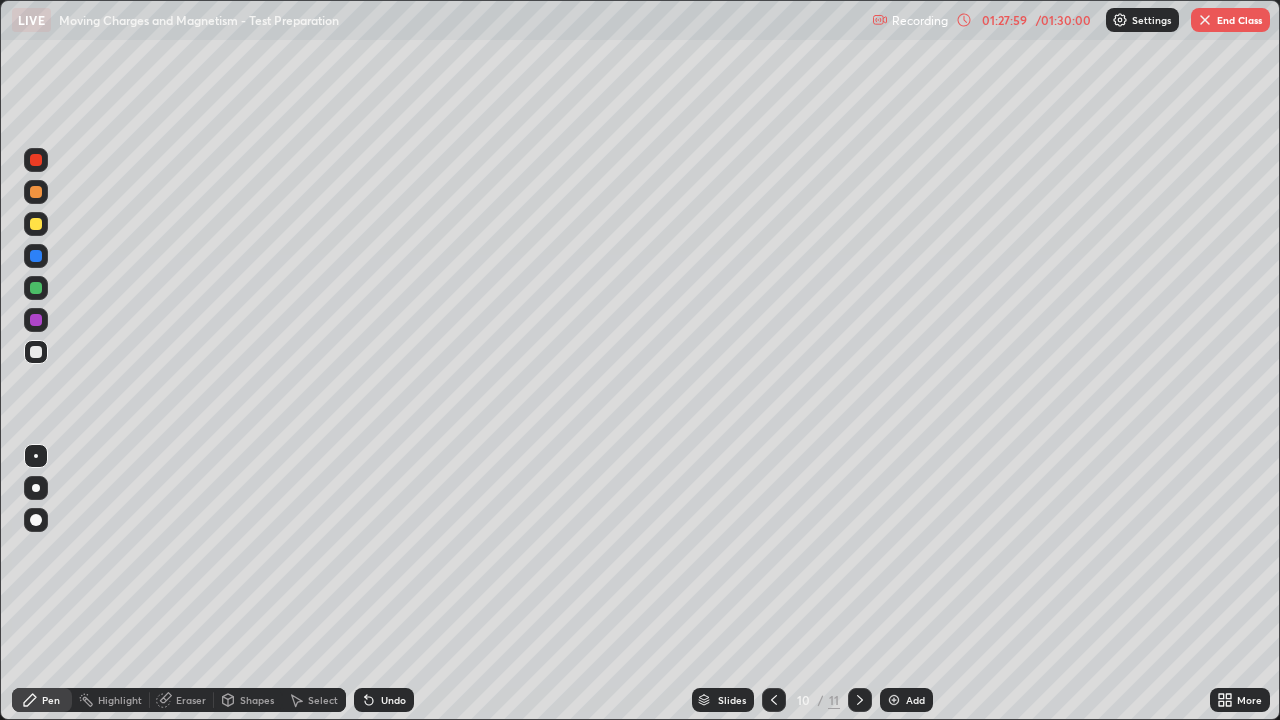 click 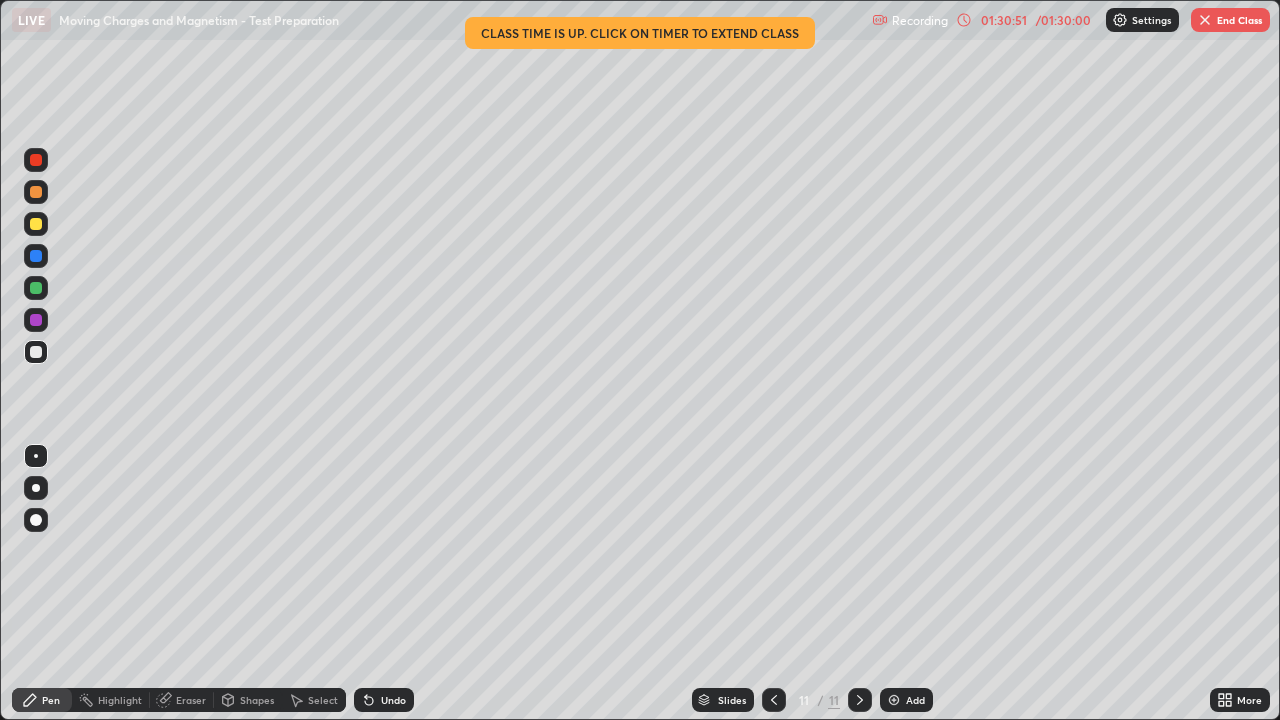 click on "End Class" at bounding box center (1230, 20) 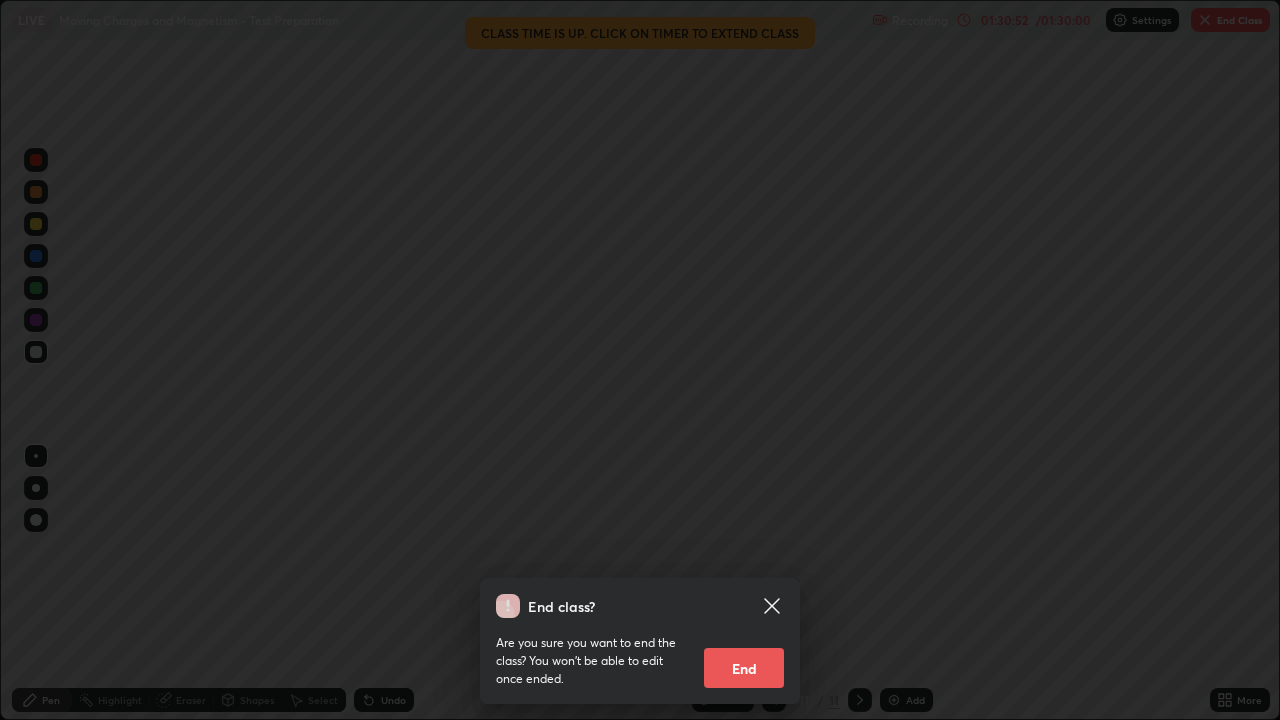 click on "End" at bounding box center (744, 668) 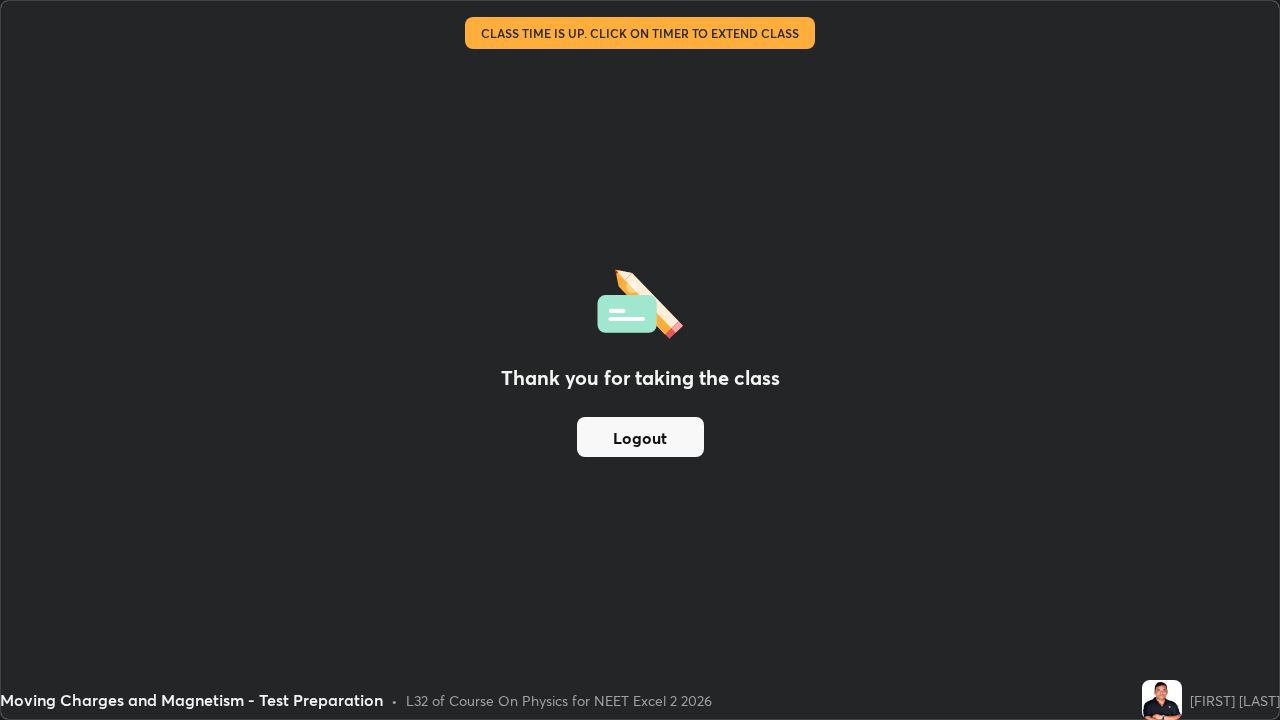 click on "Logout" at bounding box center [640, 437] 